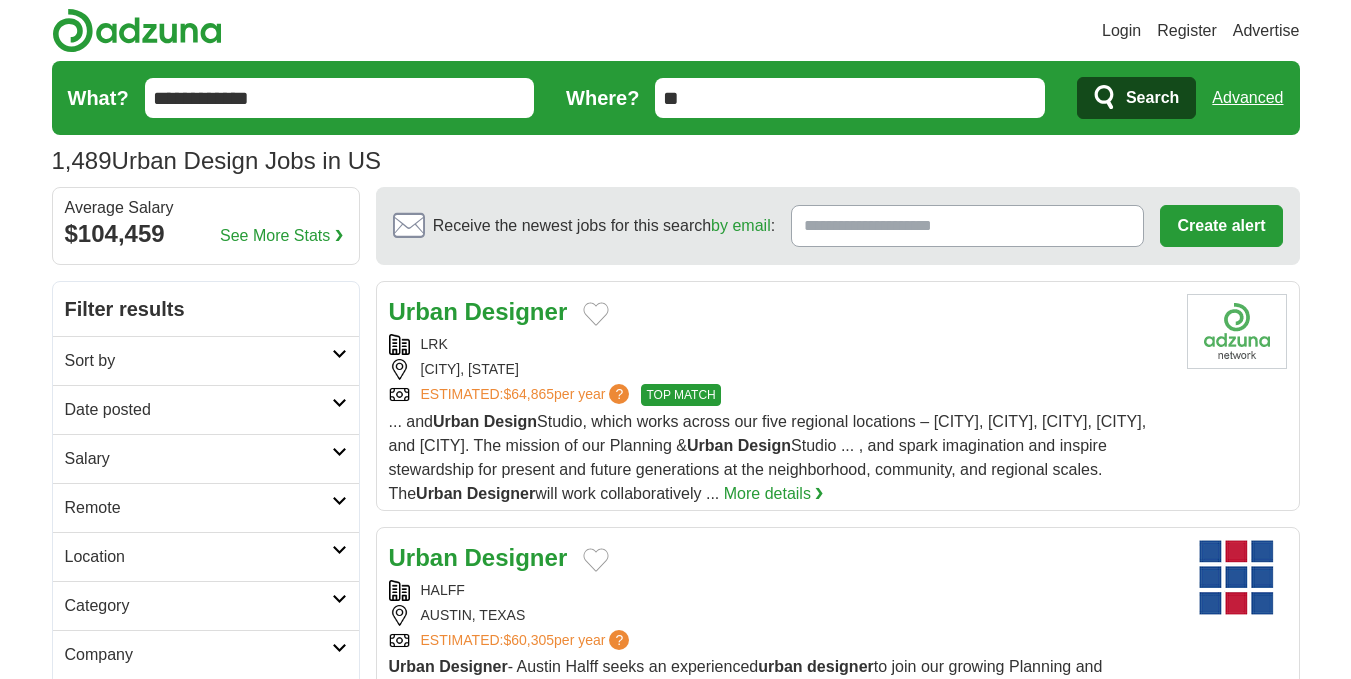 scroll, scrollTop: 0, scrollLeft: 0, axis: both 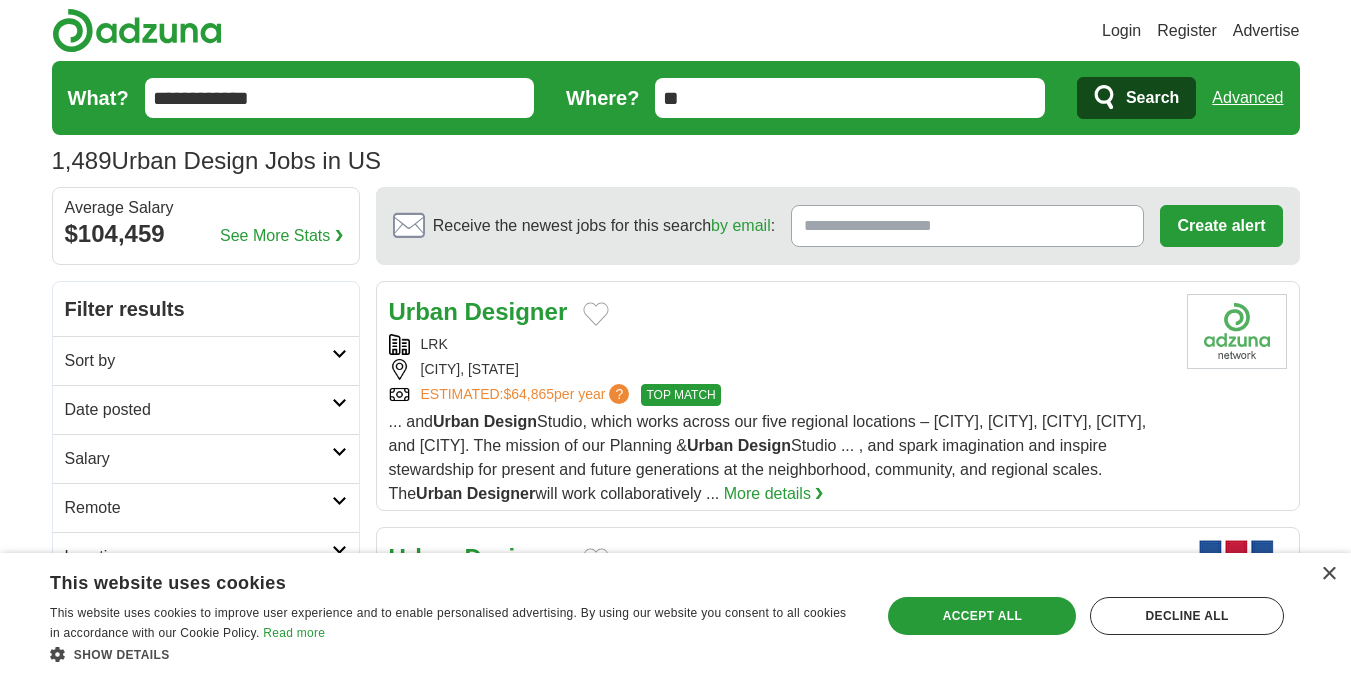 click on "**" at bounding box center [850, 98] 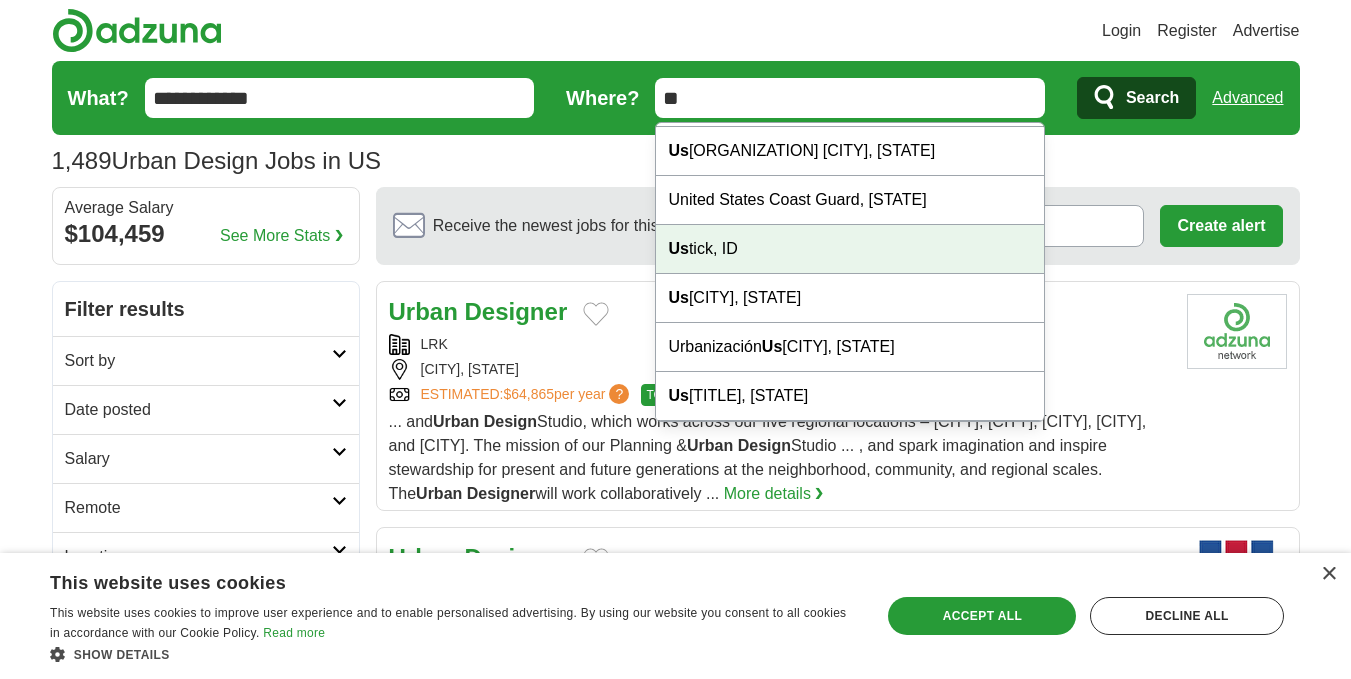 scroll, scrollTop: 0, scrollLeft: 0, axis: both 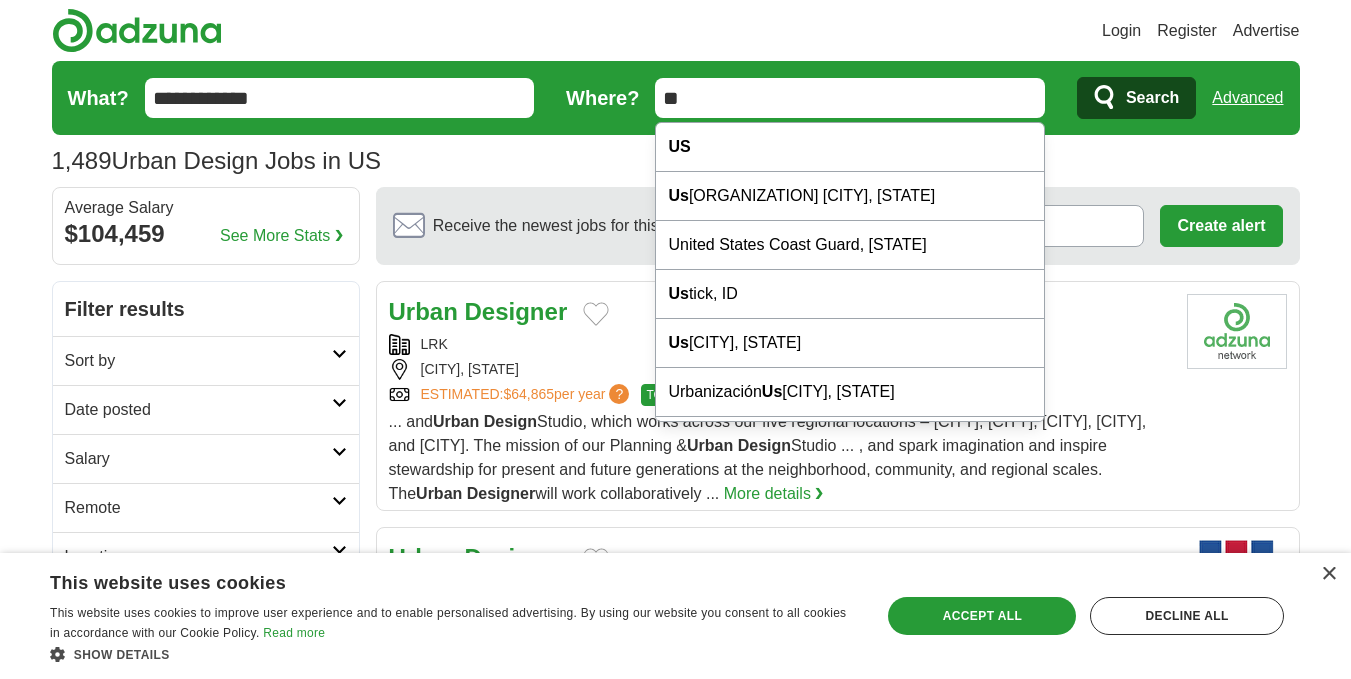 click on "**********" at bounding box center [676, 98] 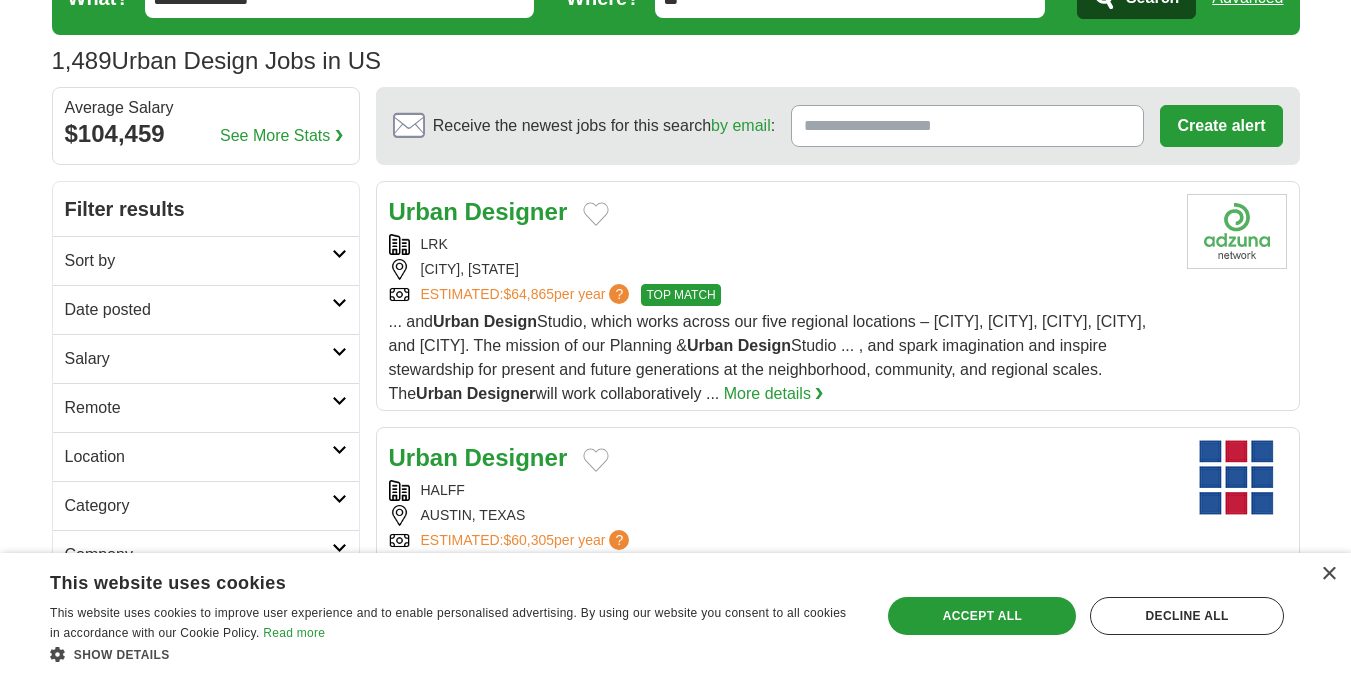 scroll, scrollTop: 200, scrollLeft: 0, axis: vertical 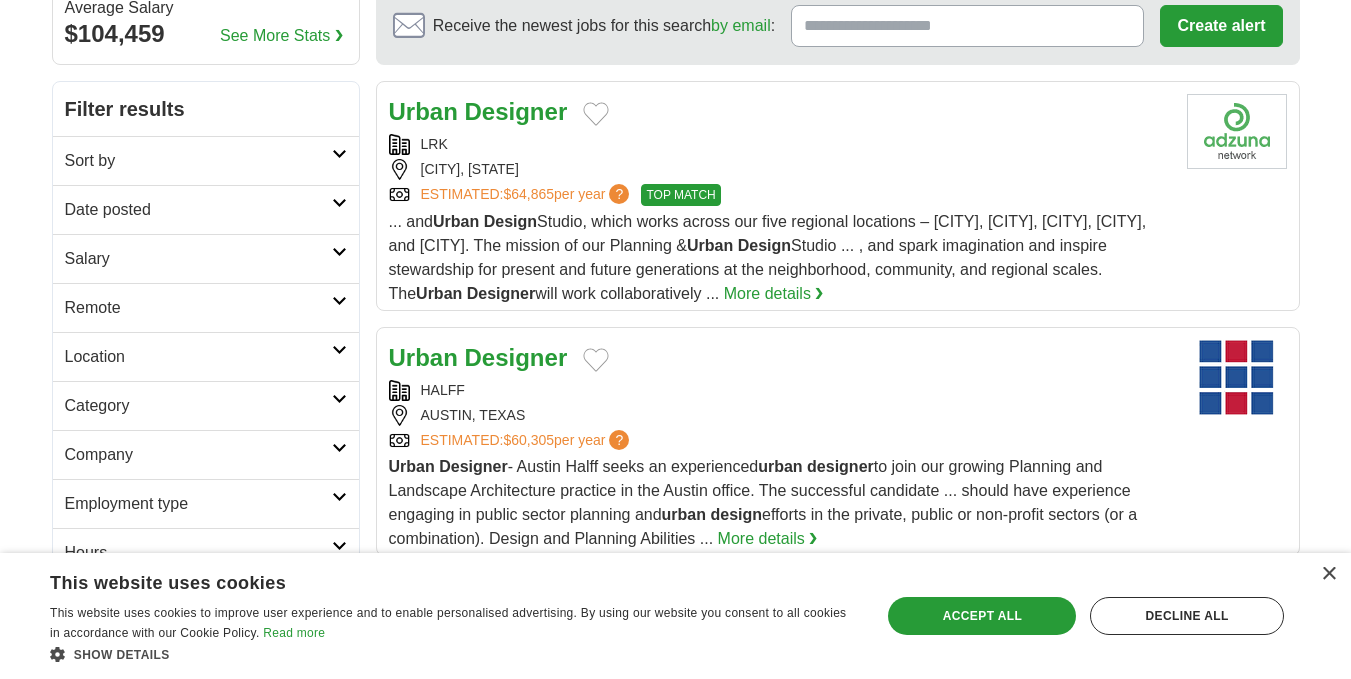click on "Remote" at bounding box center [206, 307] 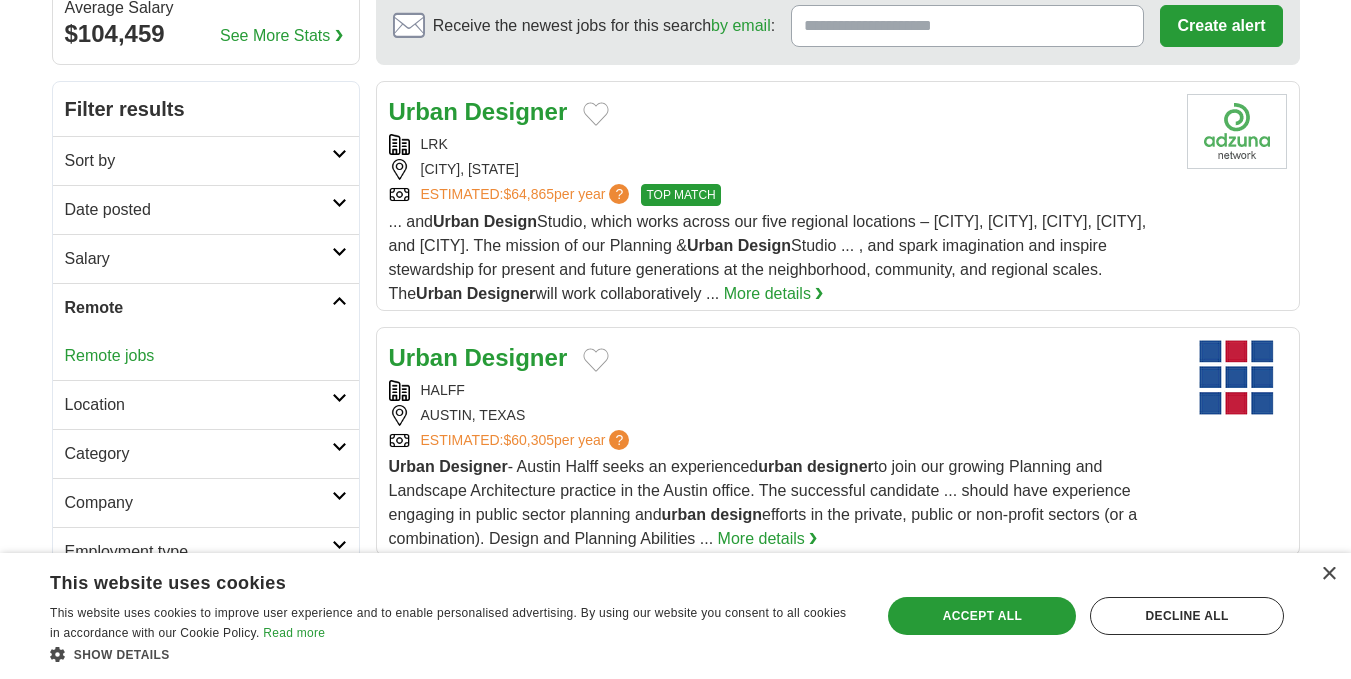 click on "Remote jobs" at bounding box center [110, 355] 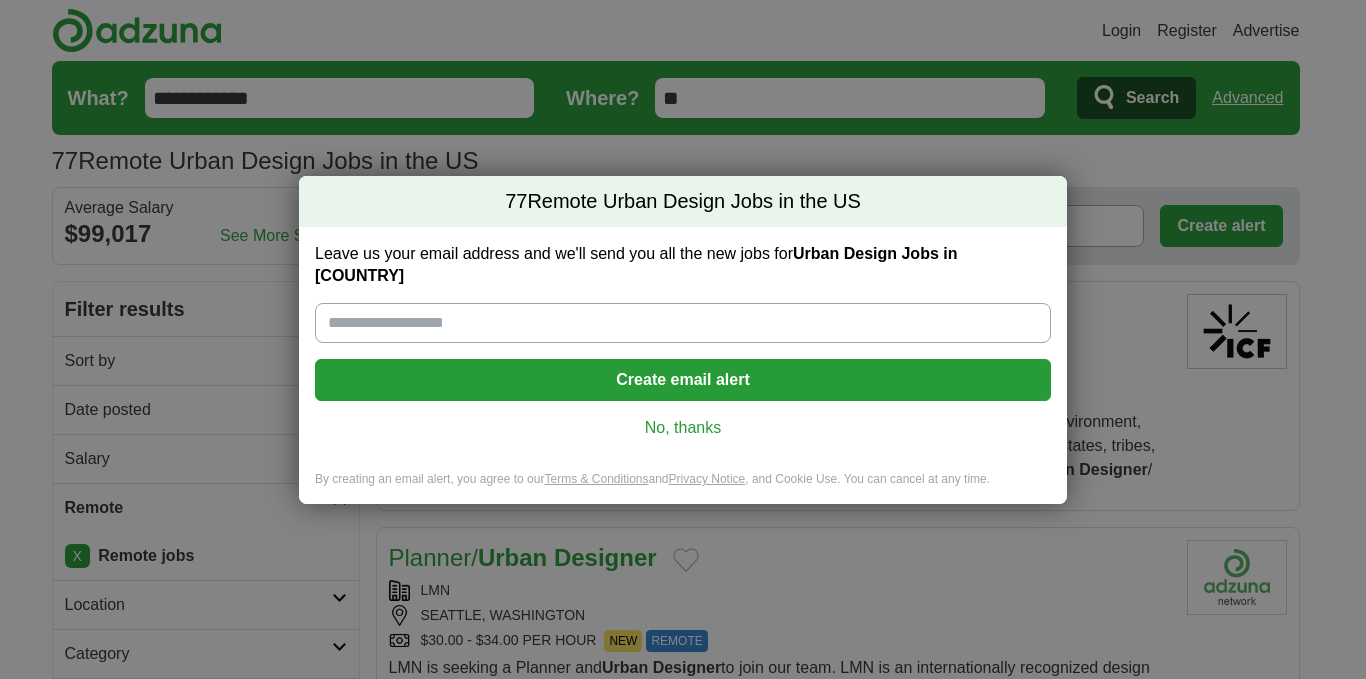 scroll, scrollTop: 0, scrollLeft: 0, axis: both 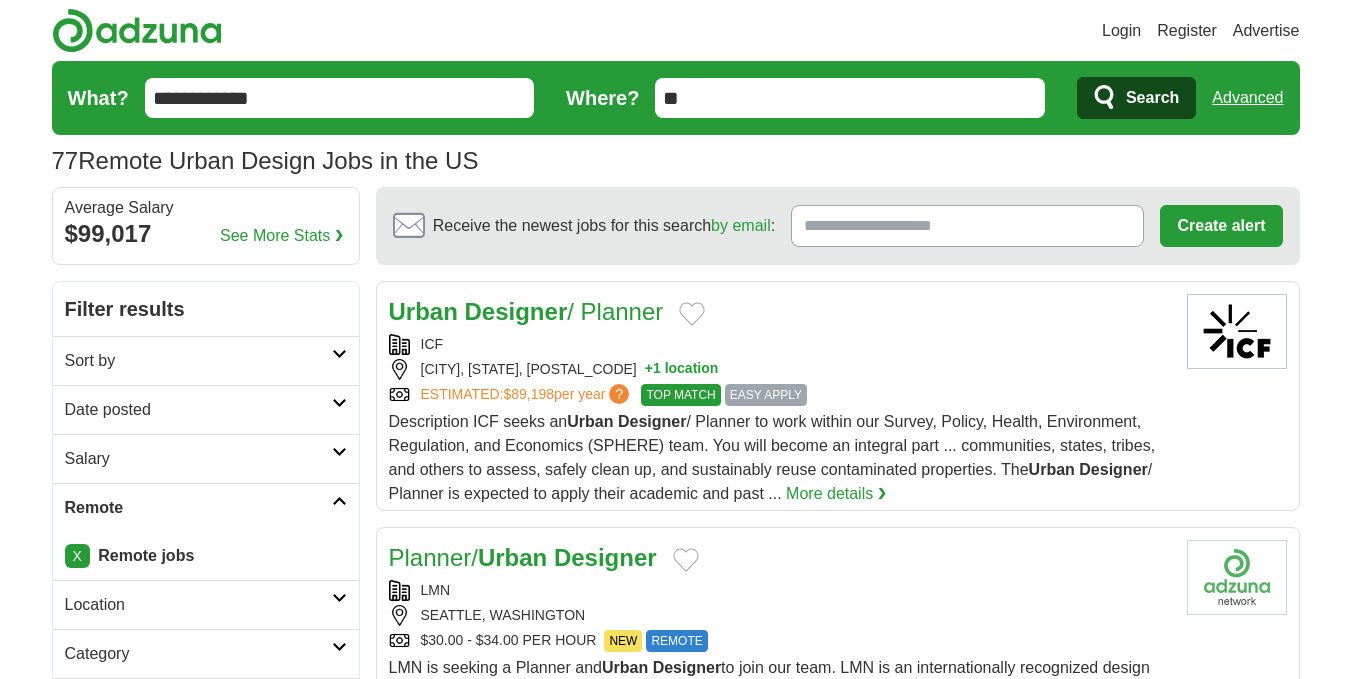 click on "**********" at bounding box center [340, 98] 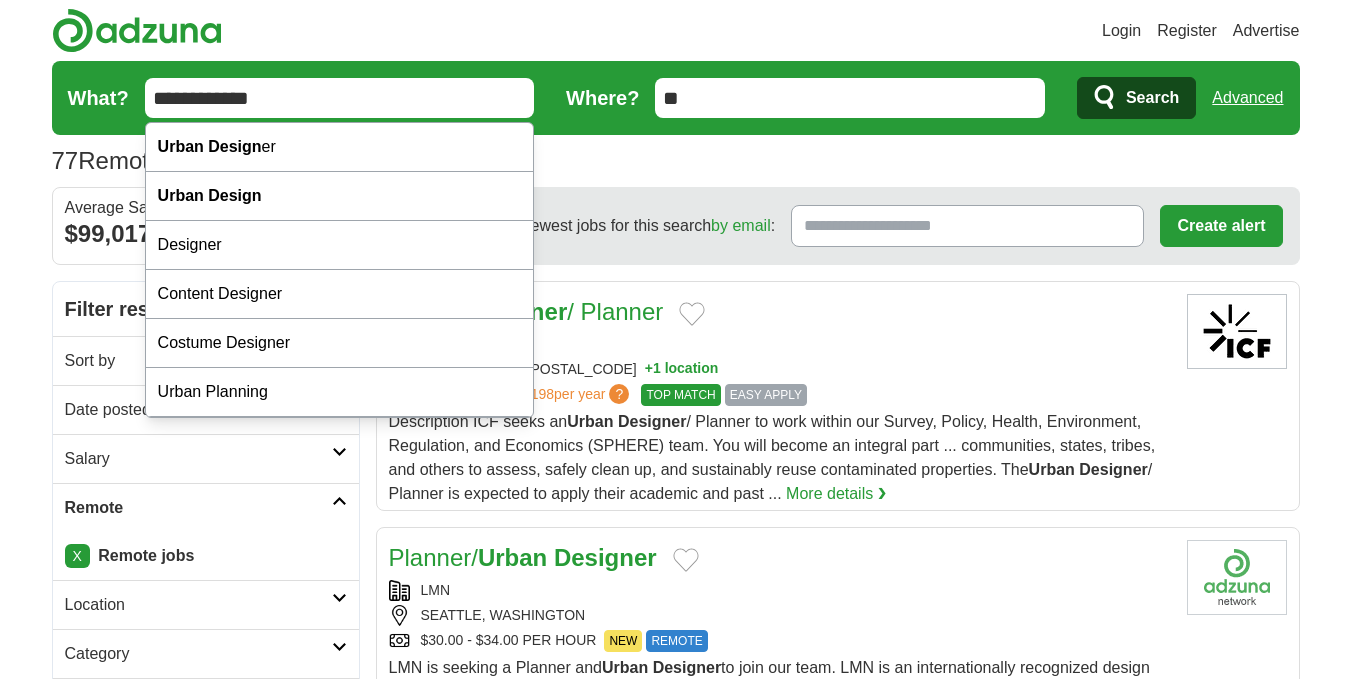 drag, startPoint x: 322, startPoint y: 101, endPoint x: 151, endPoint y: 101, distance: 171 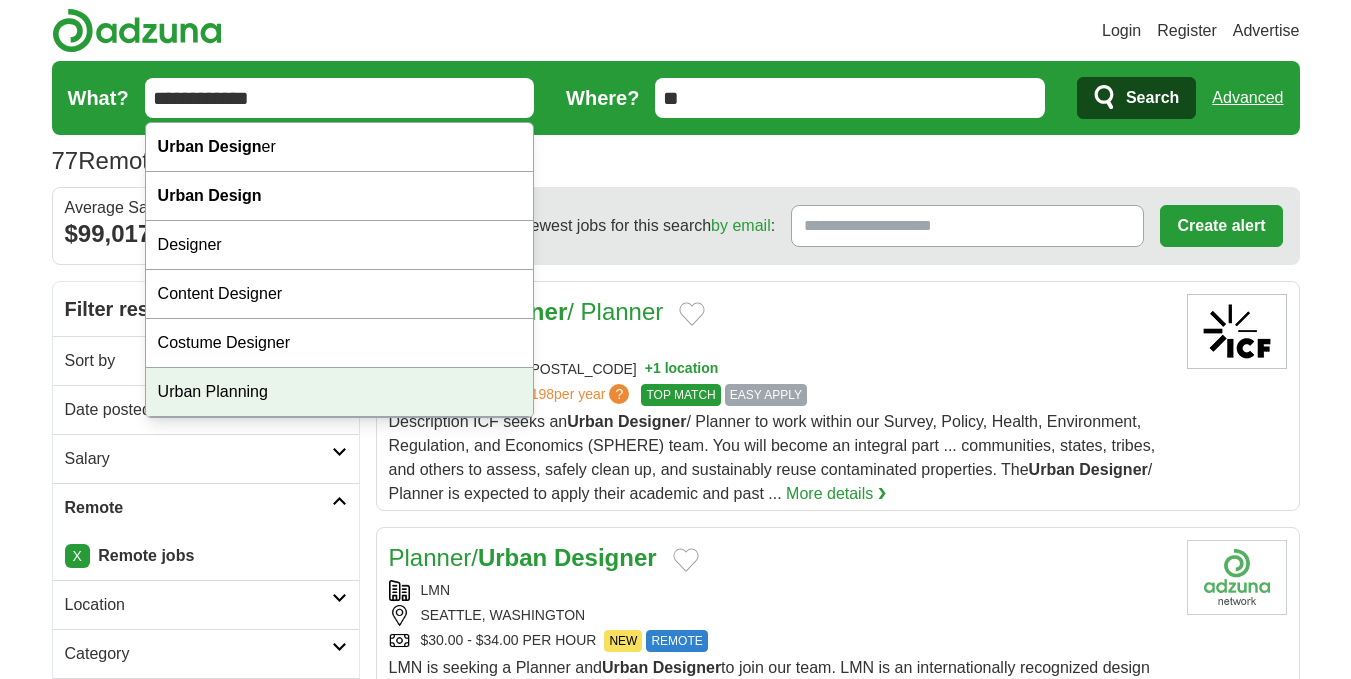 click on "Urban Planning" at bounding box center [340, 392] 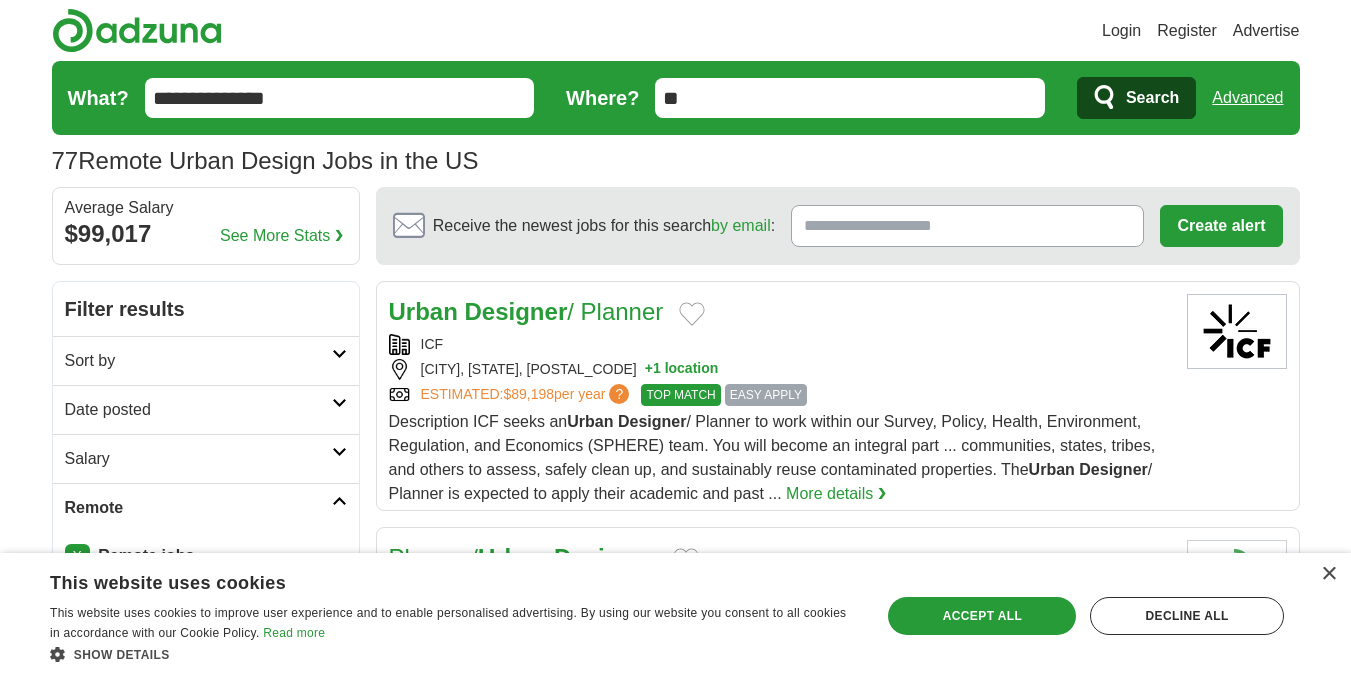 click 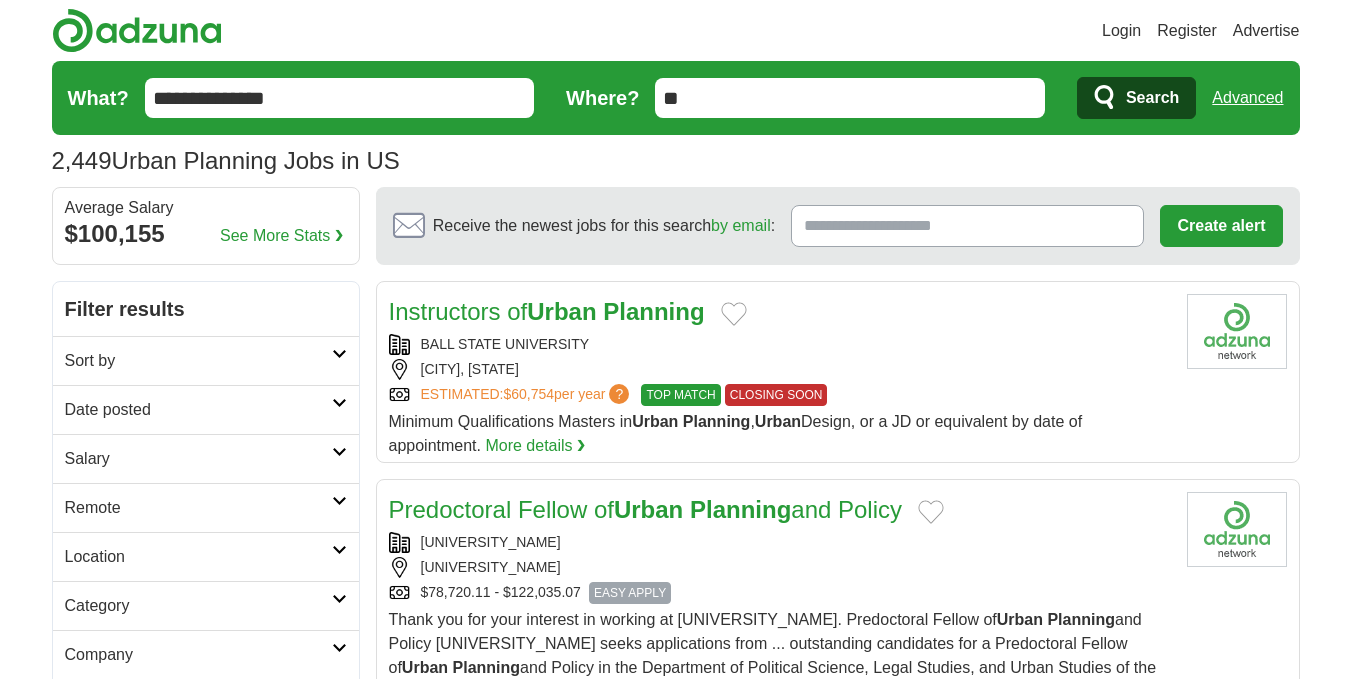 scroll, scrollTop: 0, scrollLeft: 0, axis: both 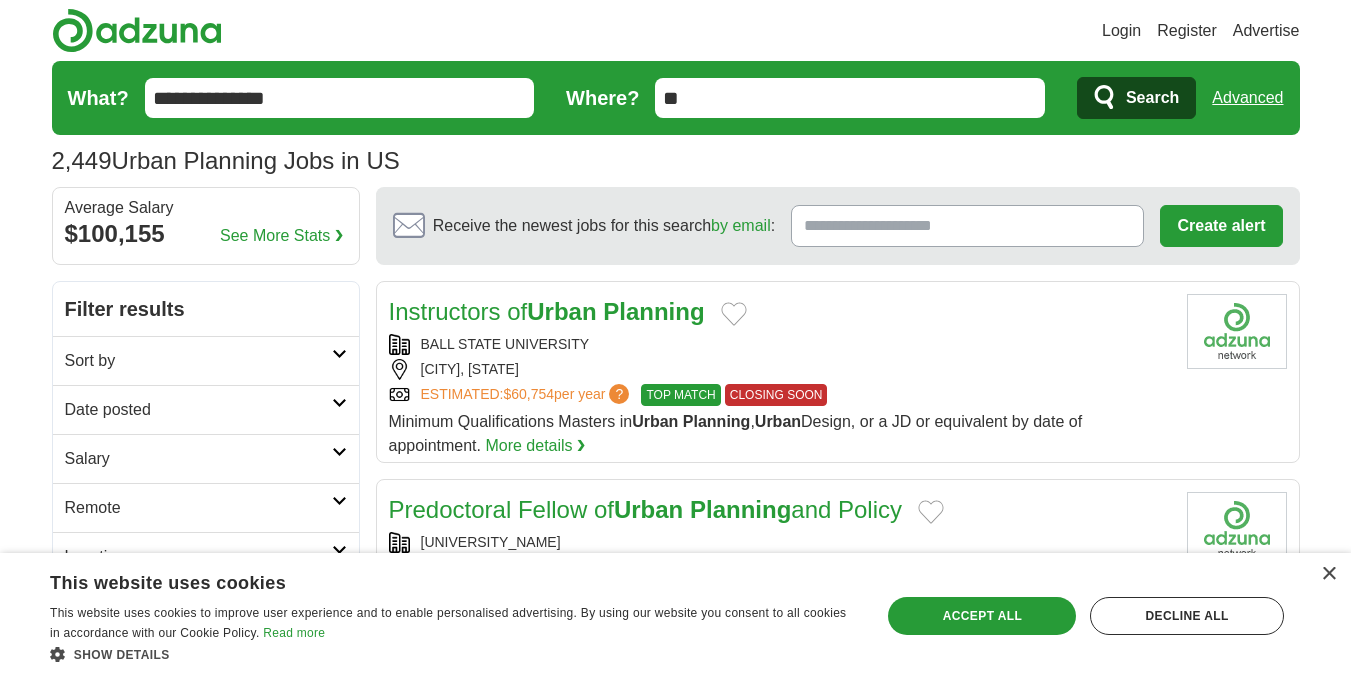 click on "**********" at bounding box center [340, 98] 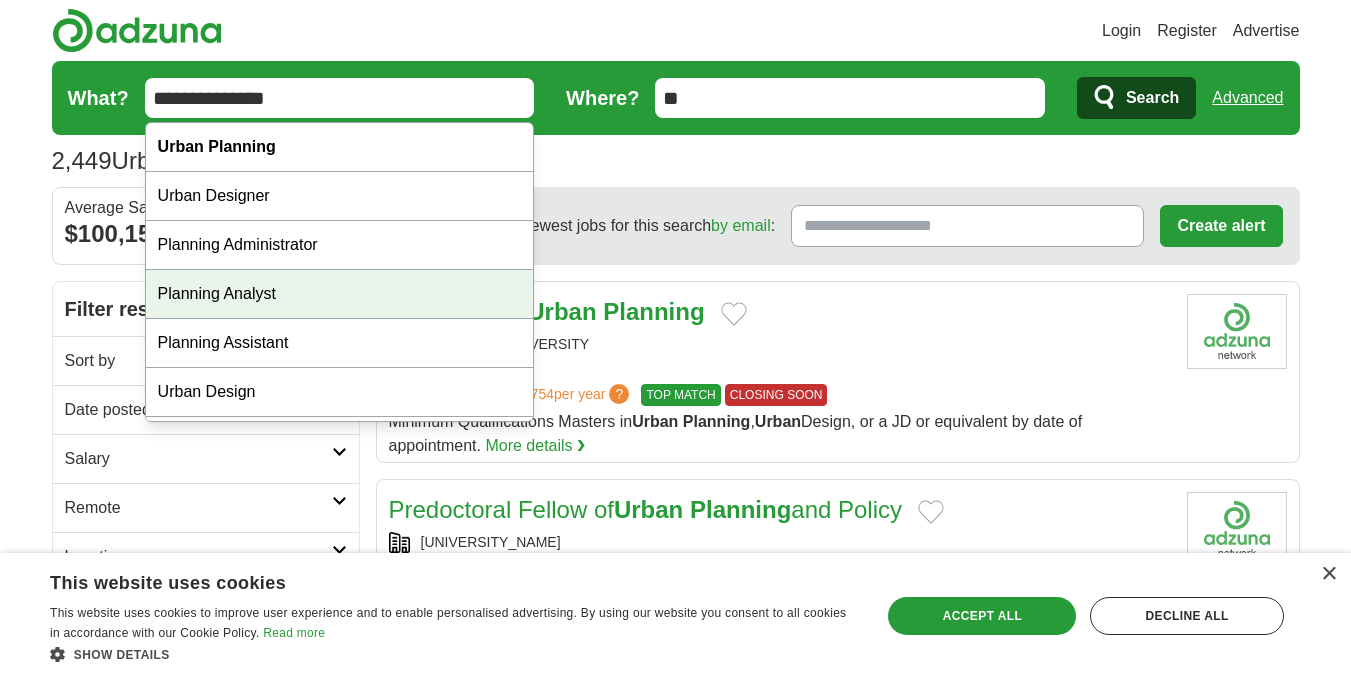 click on "Planning Analyst" at bounding box center (340, 294) 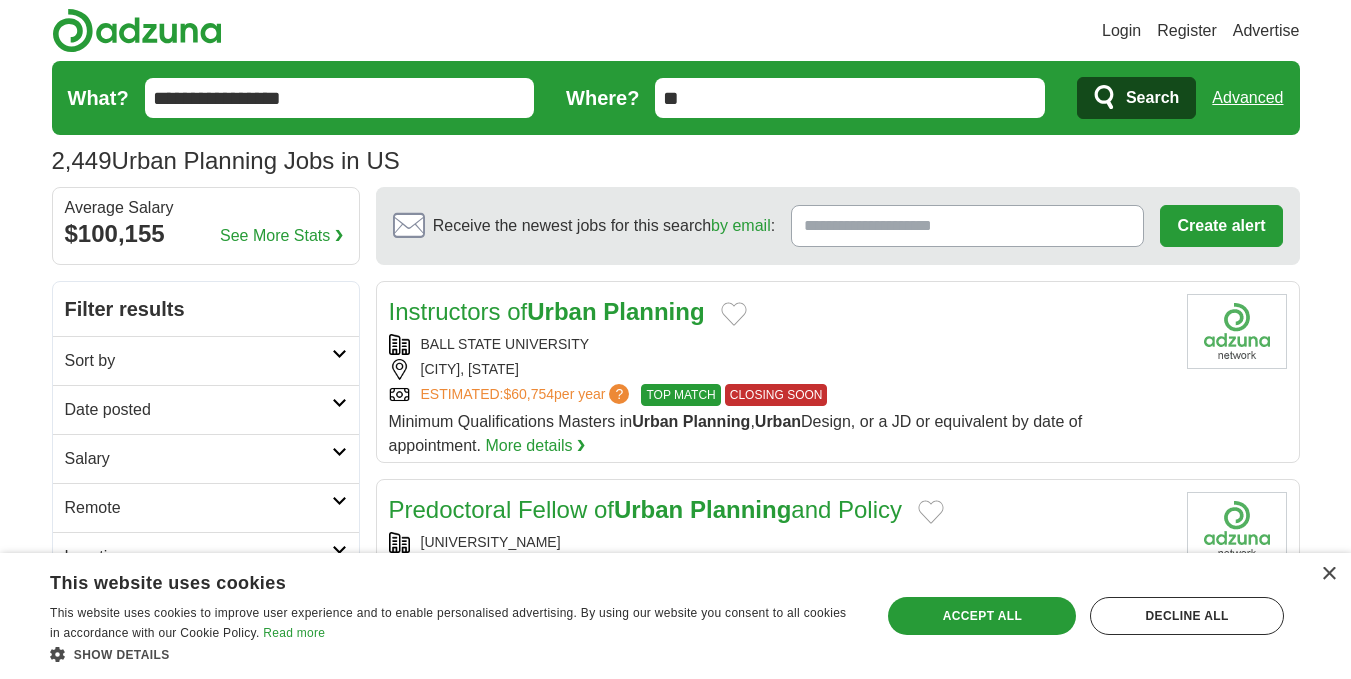 click on "Search" at bounding box center (1152, 98) 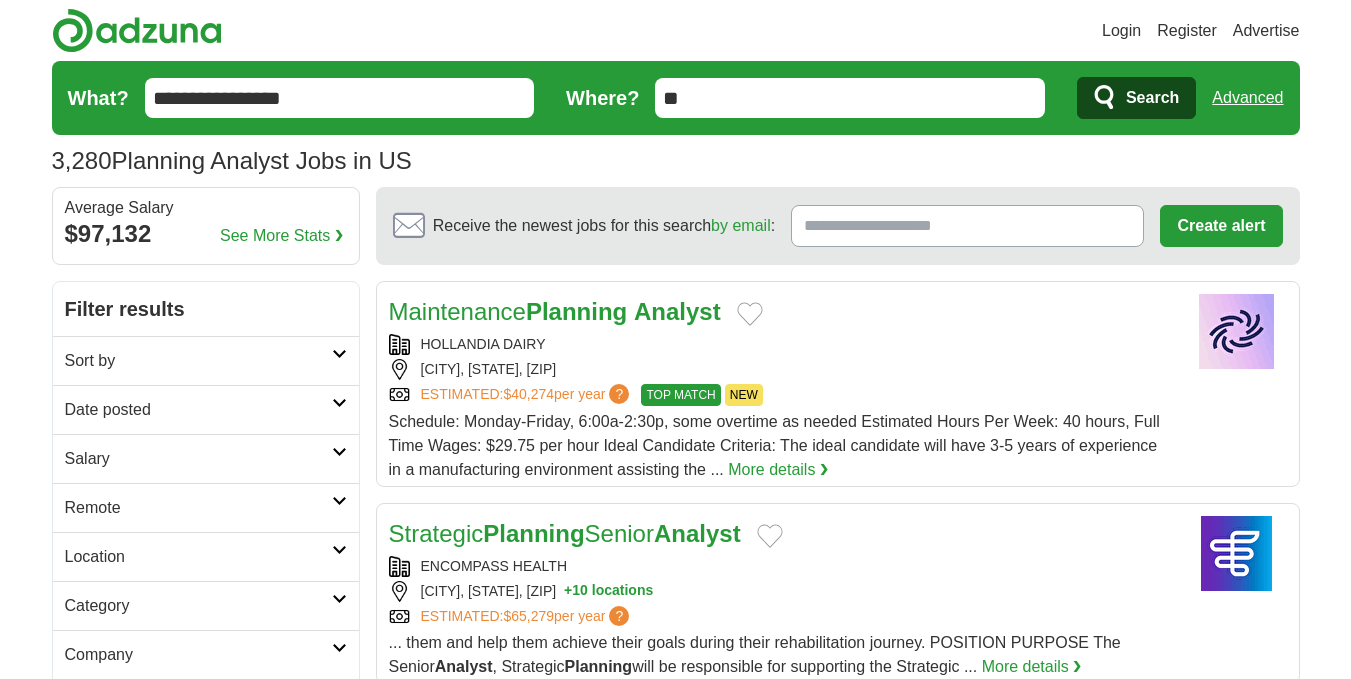 scroll, scrollTop: 0, scrollLeft: 0, axis: both 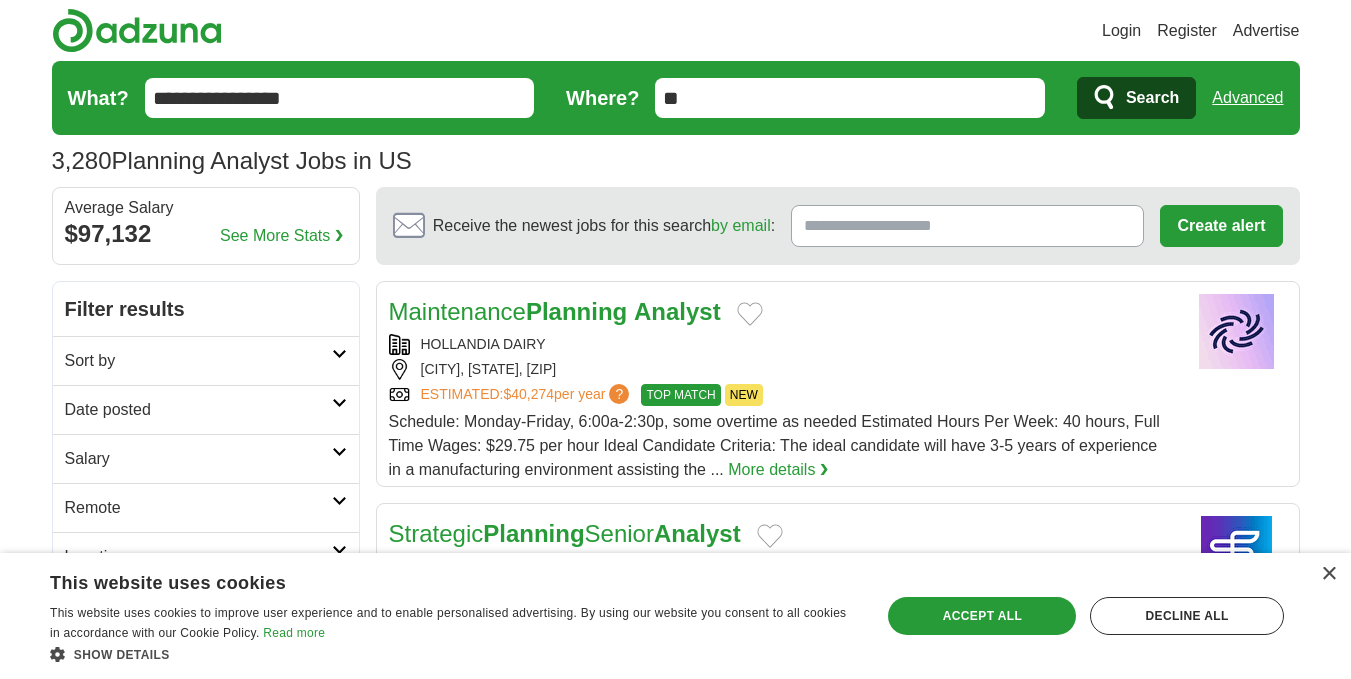 click on "**********" at bounding box center [340, 98] 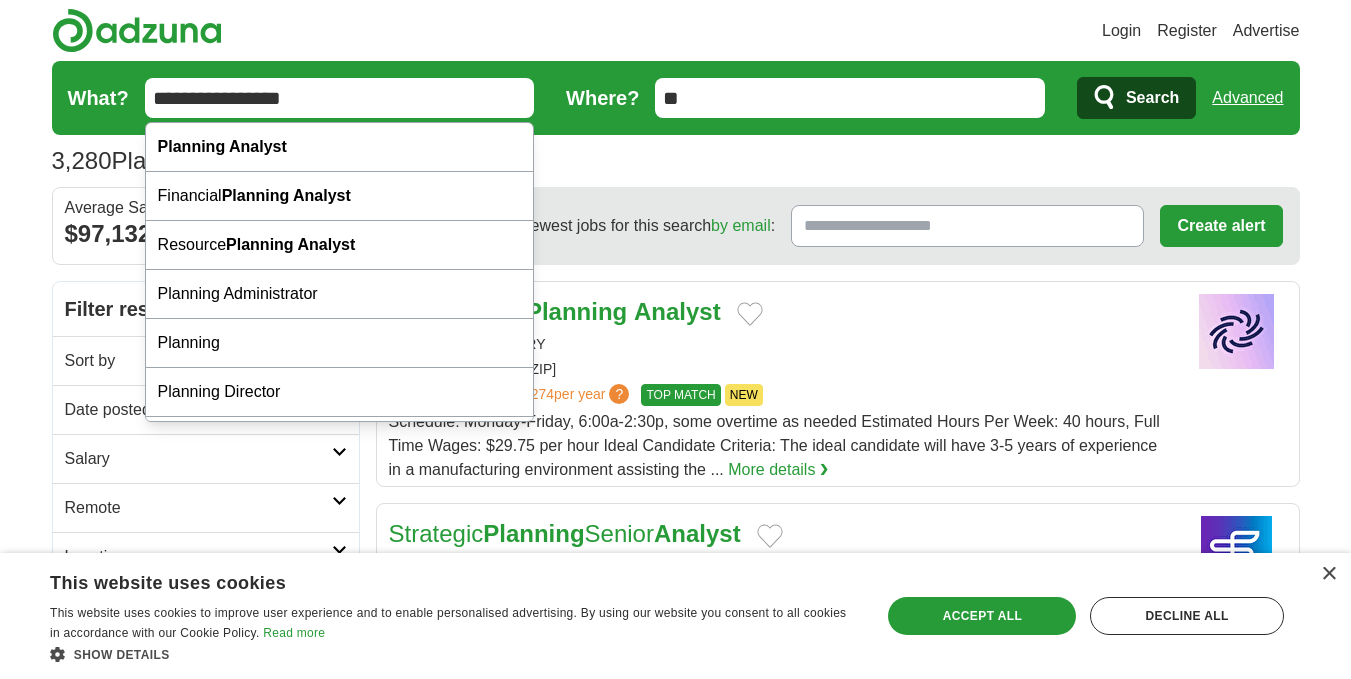 drag, startPoint x: 408, startPoint y: 101, endPoint x: 236, endPoint y: 99, distance: 172.01163 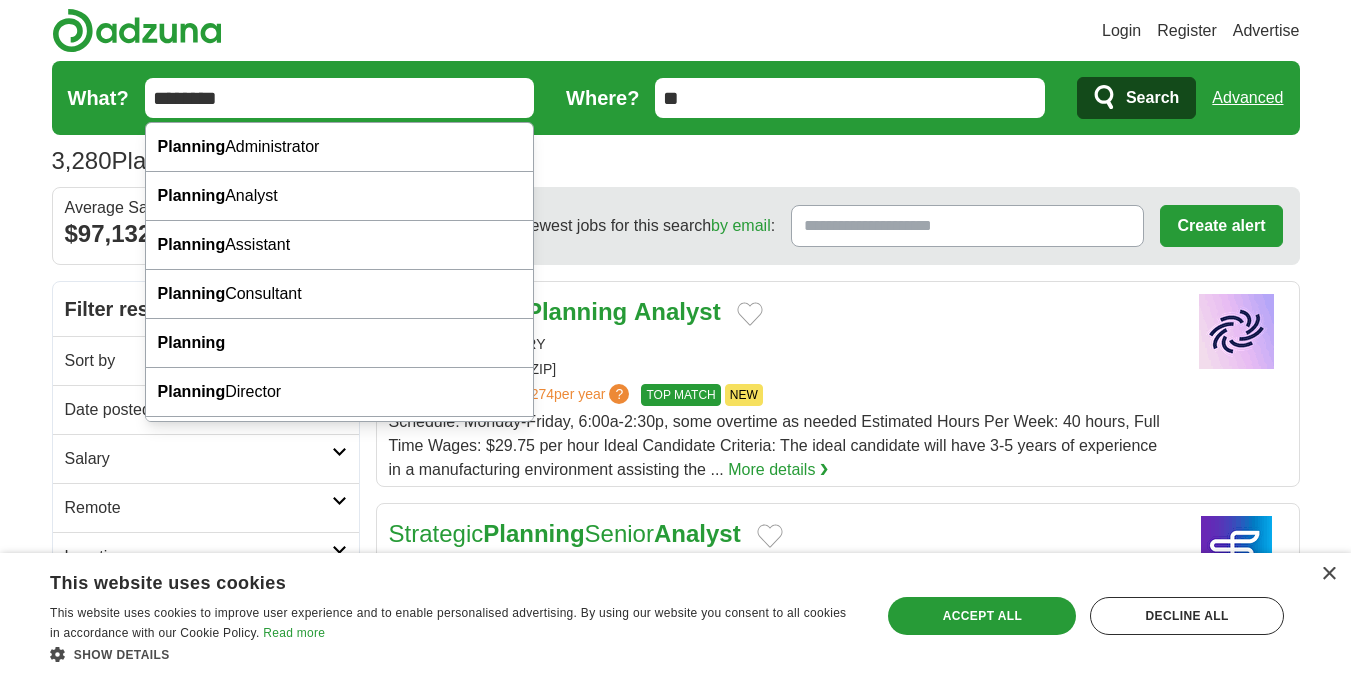 click on "********" at bounding box center [340, 98] 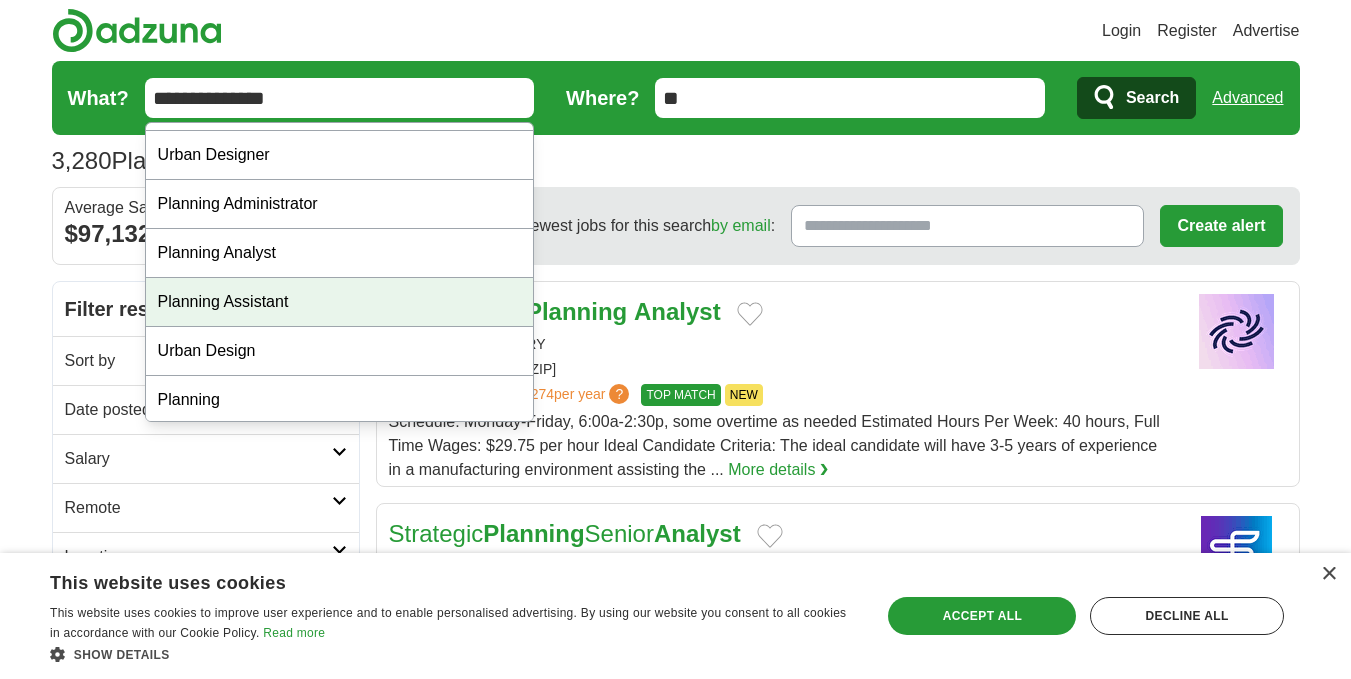 scroll, scrollTop: 45, scrollLeft: 0, axis: vertical 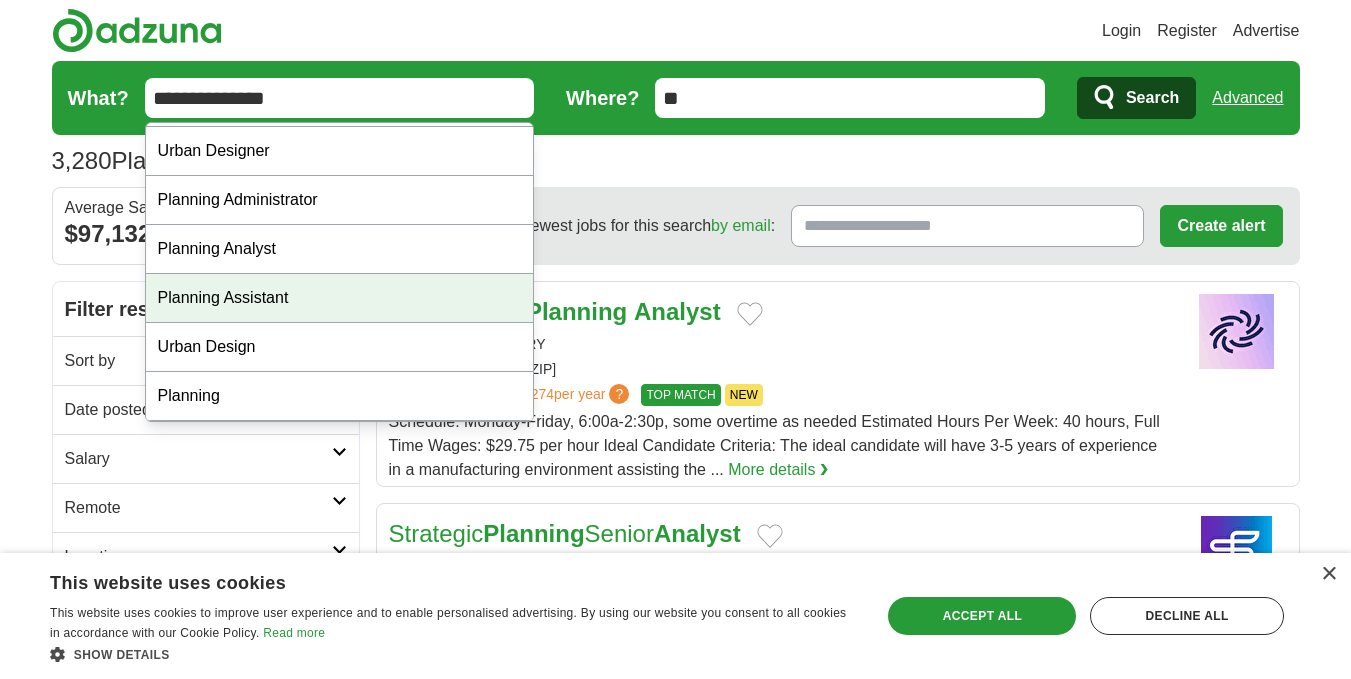 click on "Planning Assistant" at bounding box center [340, 298] 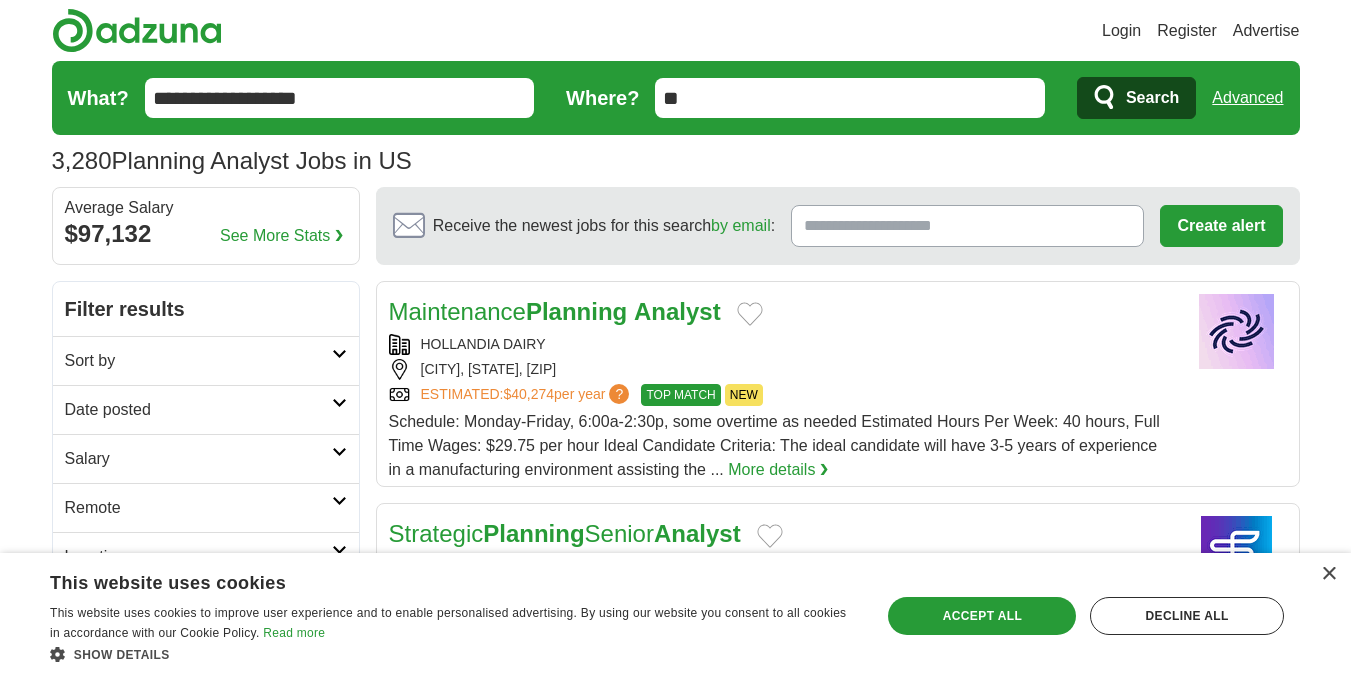 click 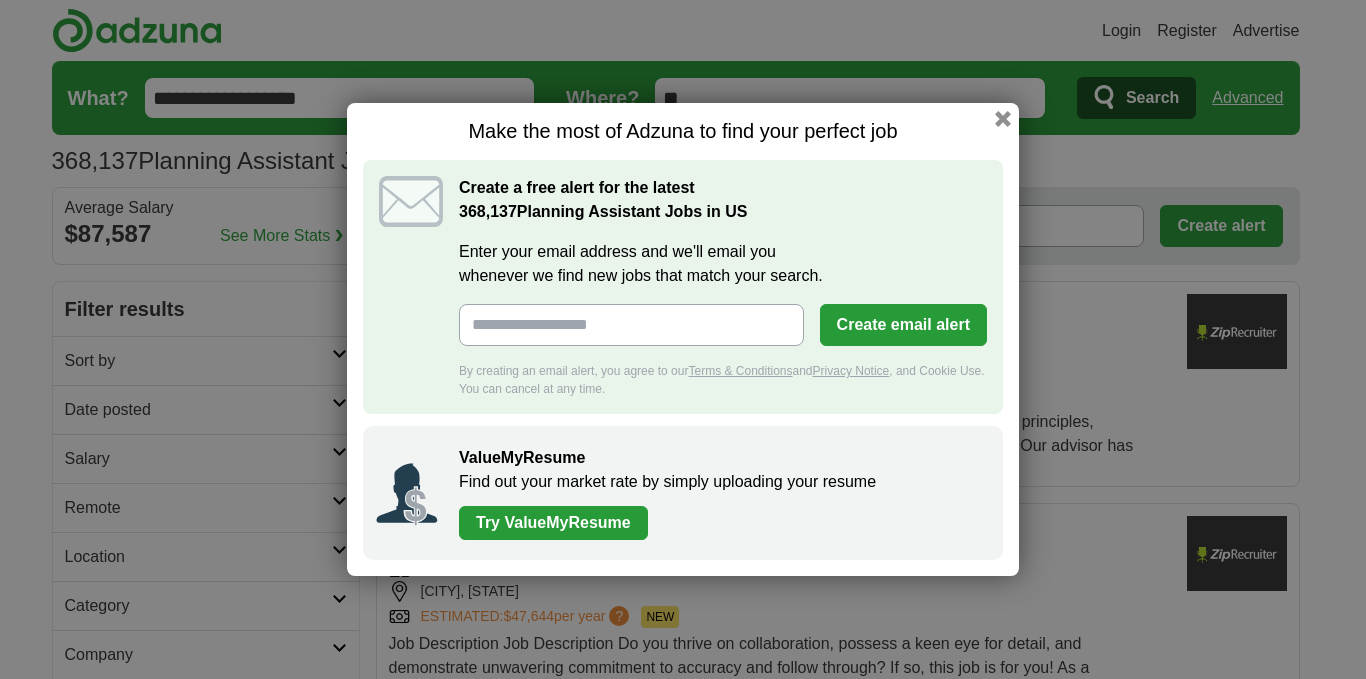 scroll, scrollTop: 0, scrollLeft: 0, axis: both 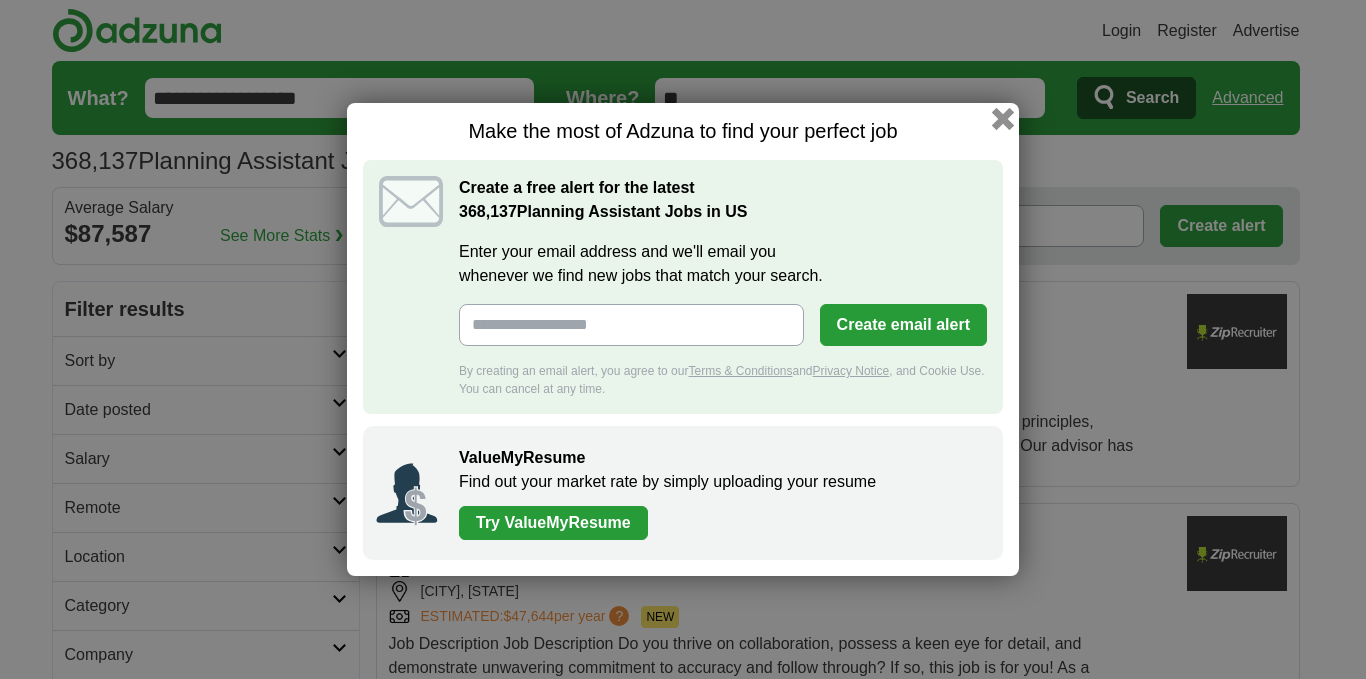 click at bounding box center (1003, 119) 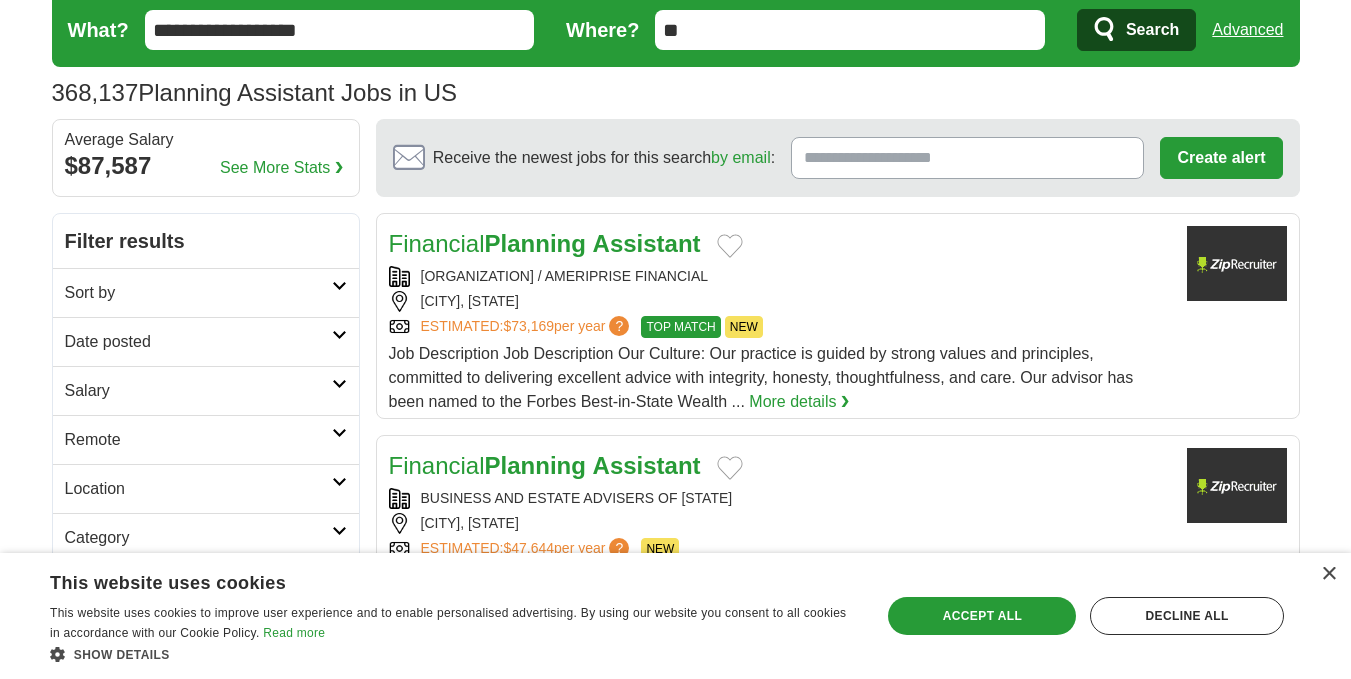 scroll, scrollTop: 0, scrollLeft: 0, axis: both 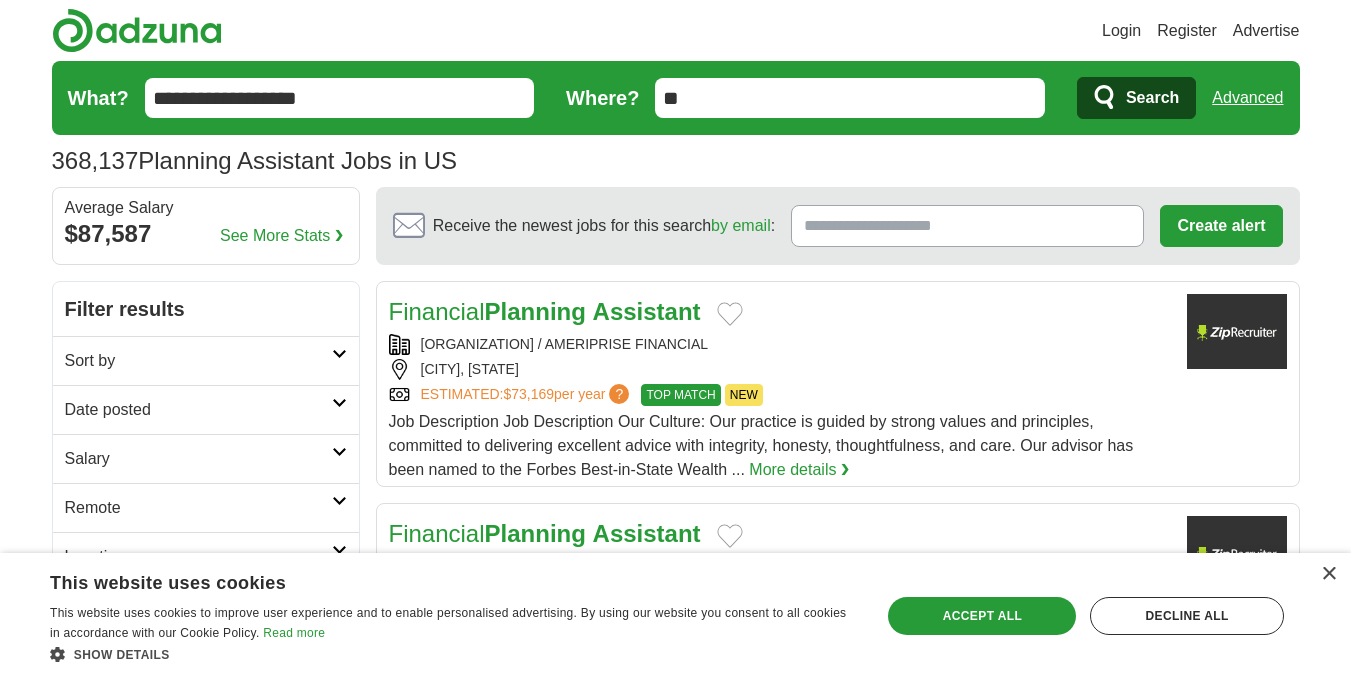click on "**" at bounding box center [850, 98] 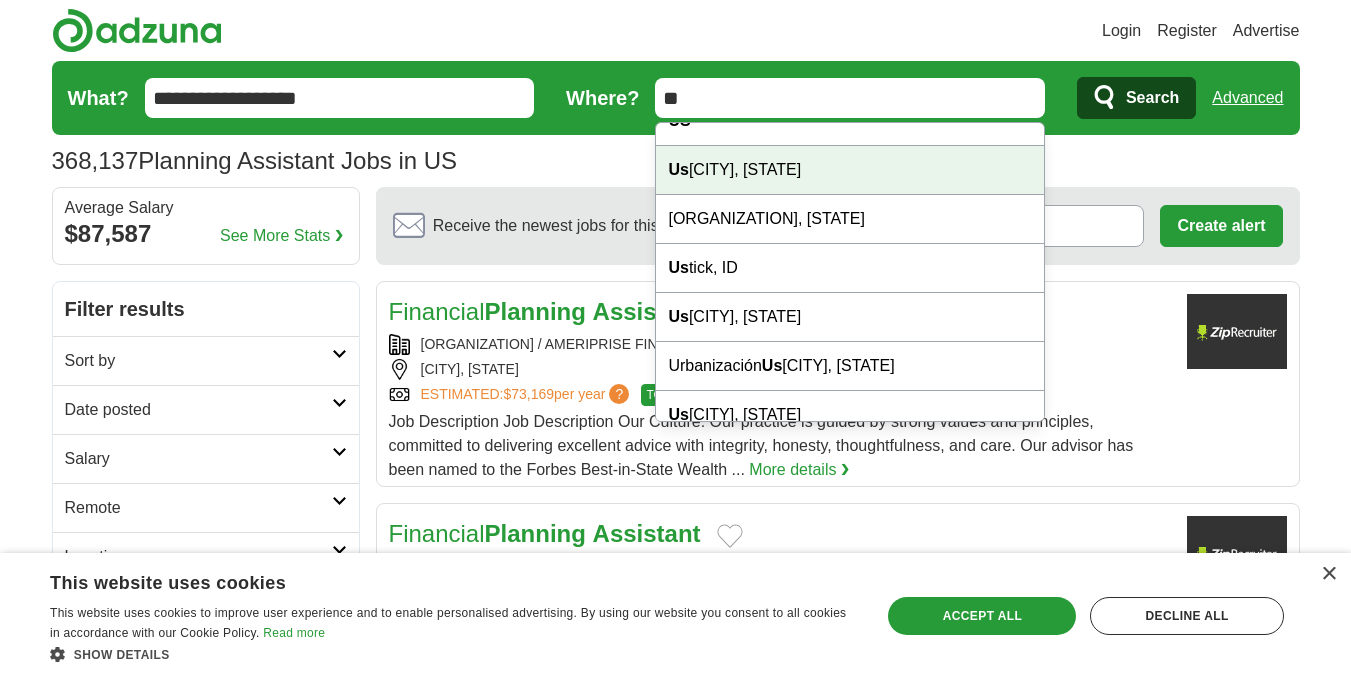 scroll, scrollTop: 45, scrollLeft: 0, axis: vertical 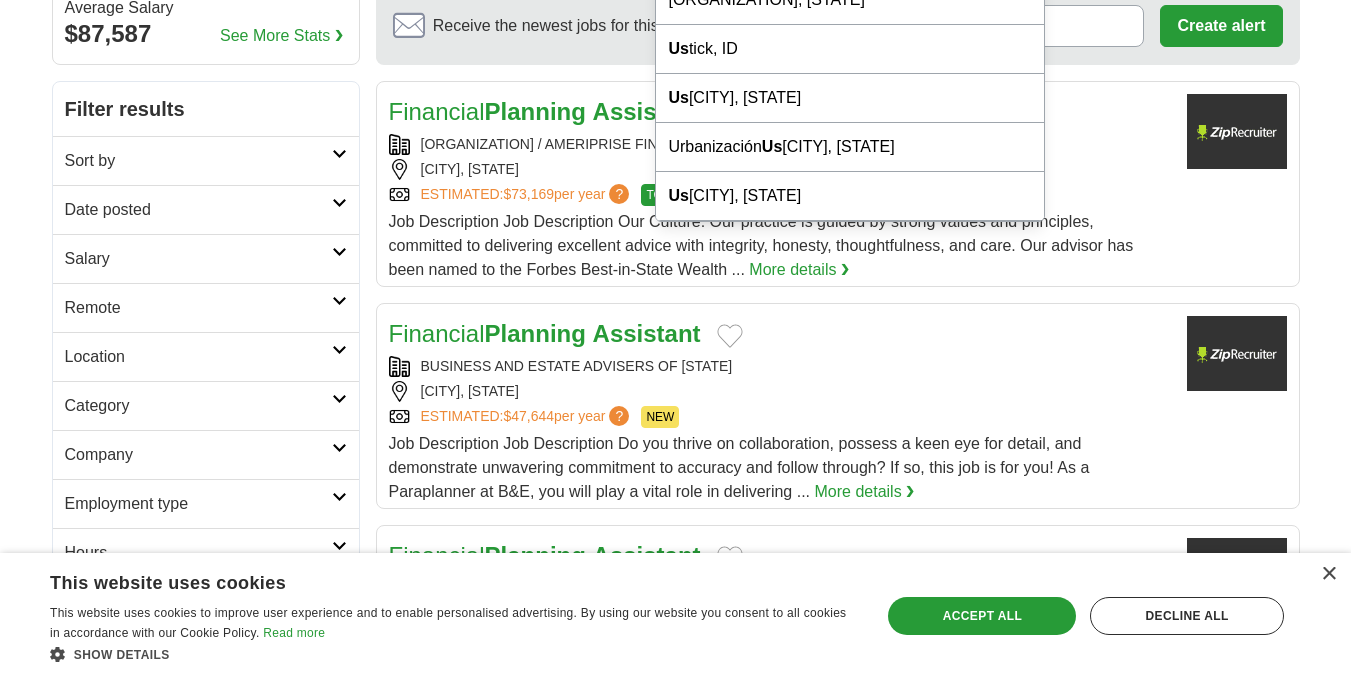 click on "Location" at bounding box center [198, 357] 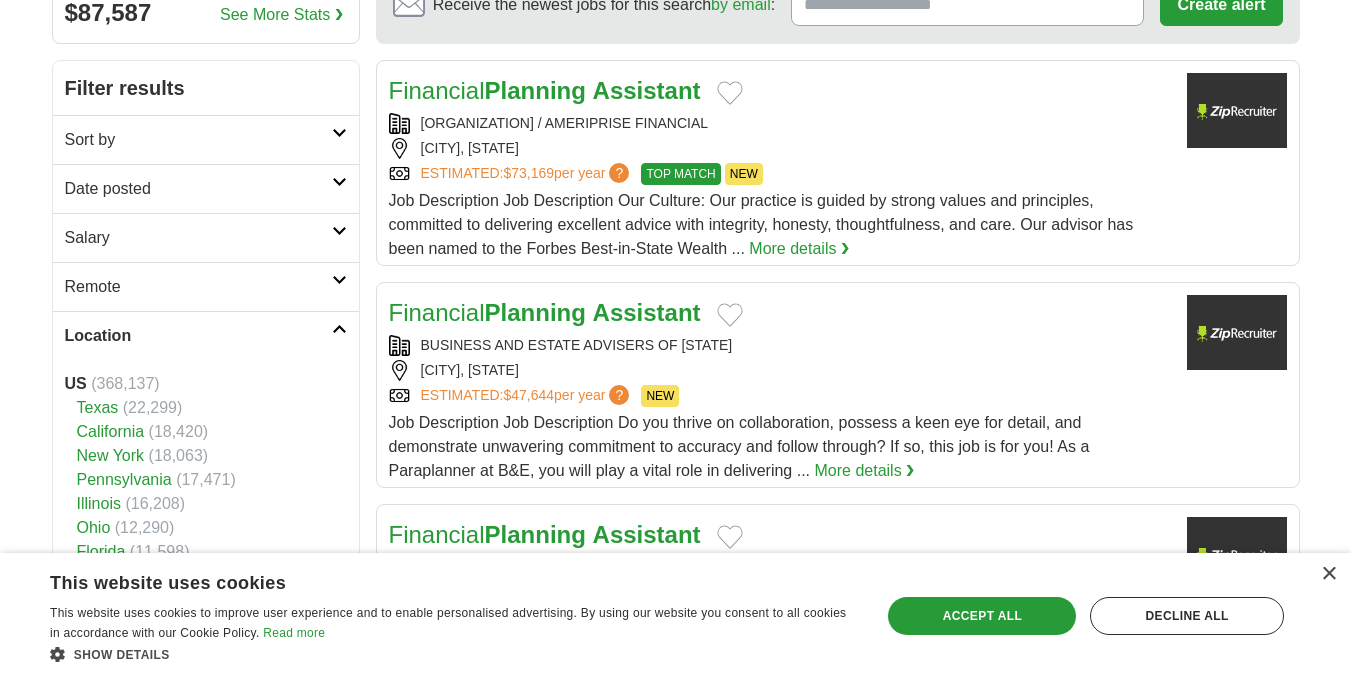 scroll, scrollTop: 200, scrollLeft: 0, axis: vertical 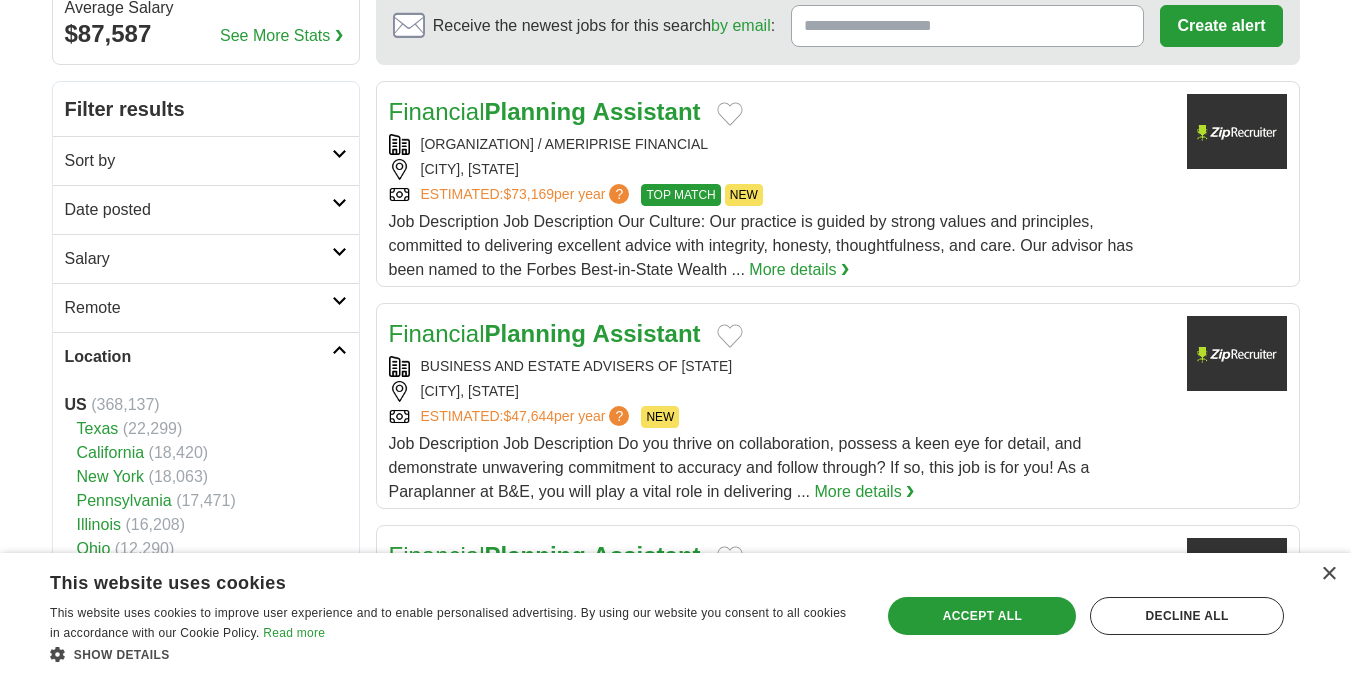 click on "Remote" at bounding box center [206, 307] 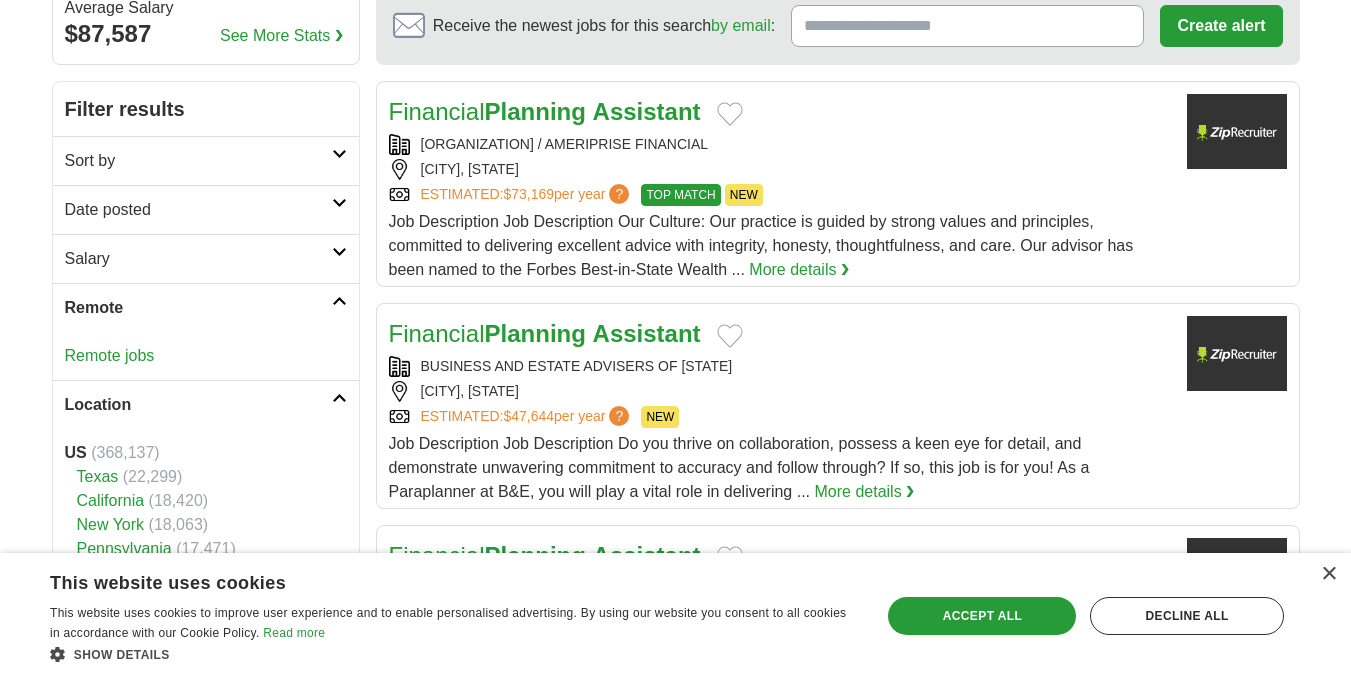 click on "Remote jobs" at bounding box center [110, 355] 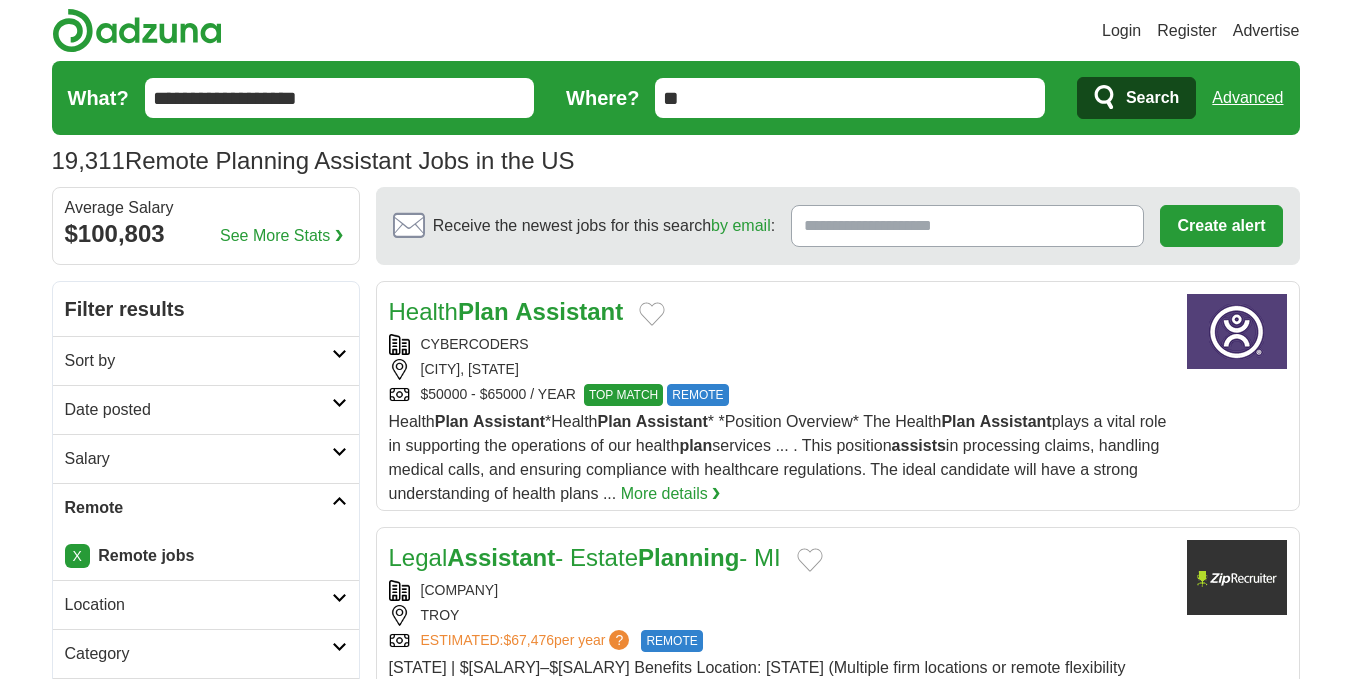 scroll, scrollTop: 0, scrollLeft: 0, axis: both 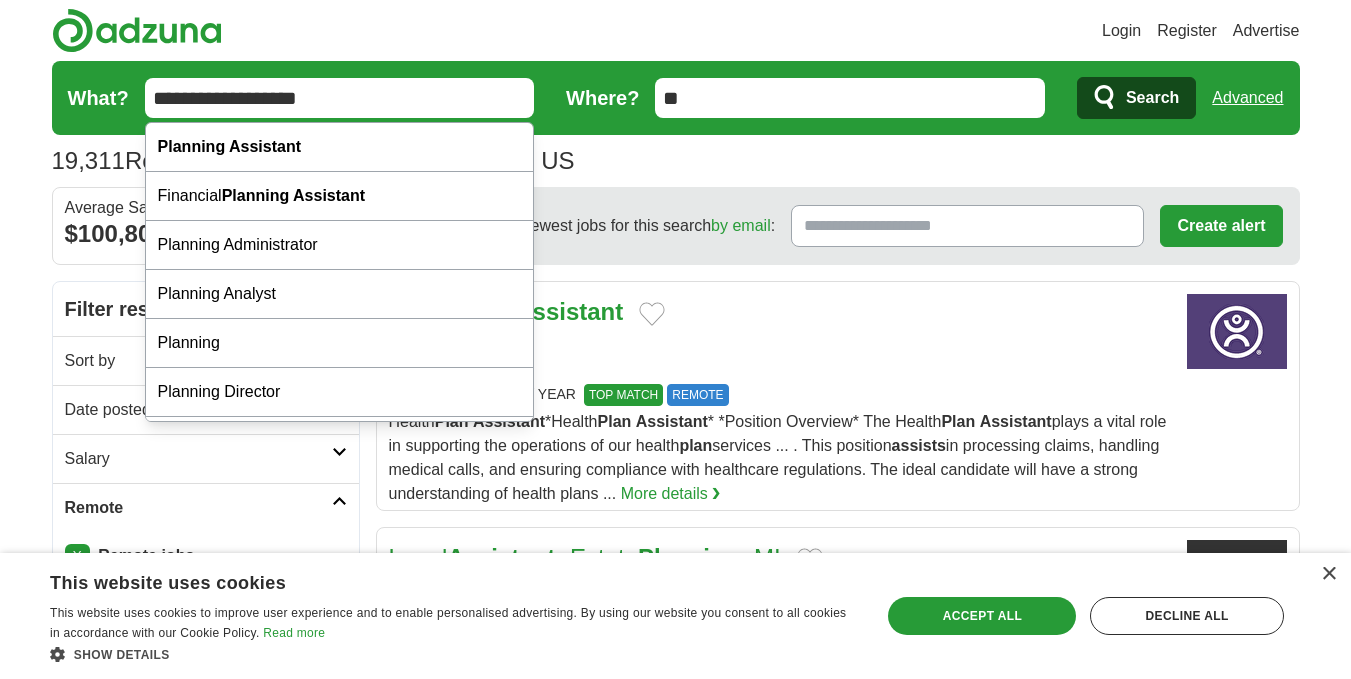 drag, startPoint x: 350, startPoint y: 98, endPoint x: 153, endPoint y: 97, distance: 197.00253 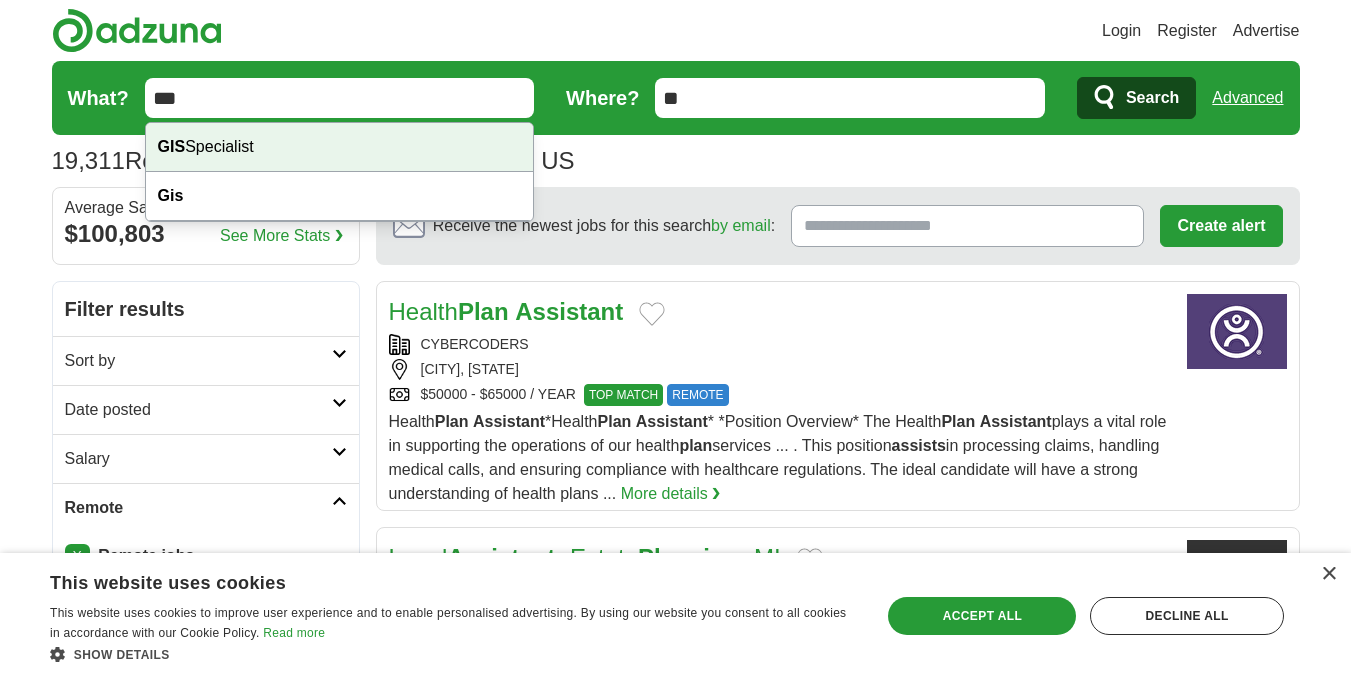 click on "GIS  Specialist" at bounding box center (340, 147) 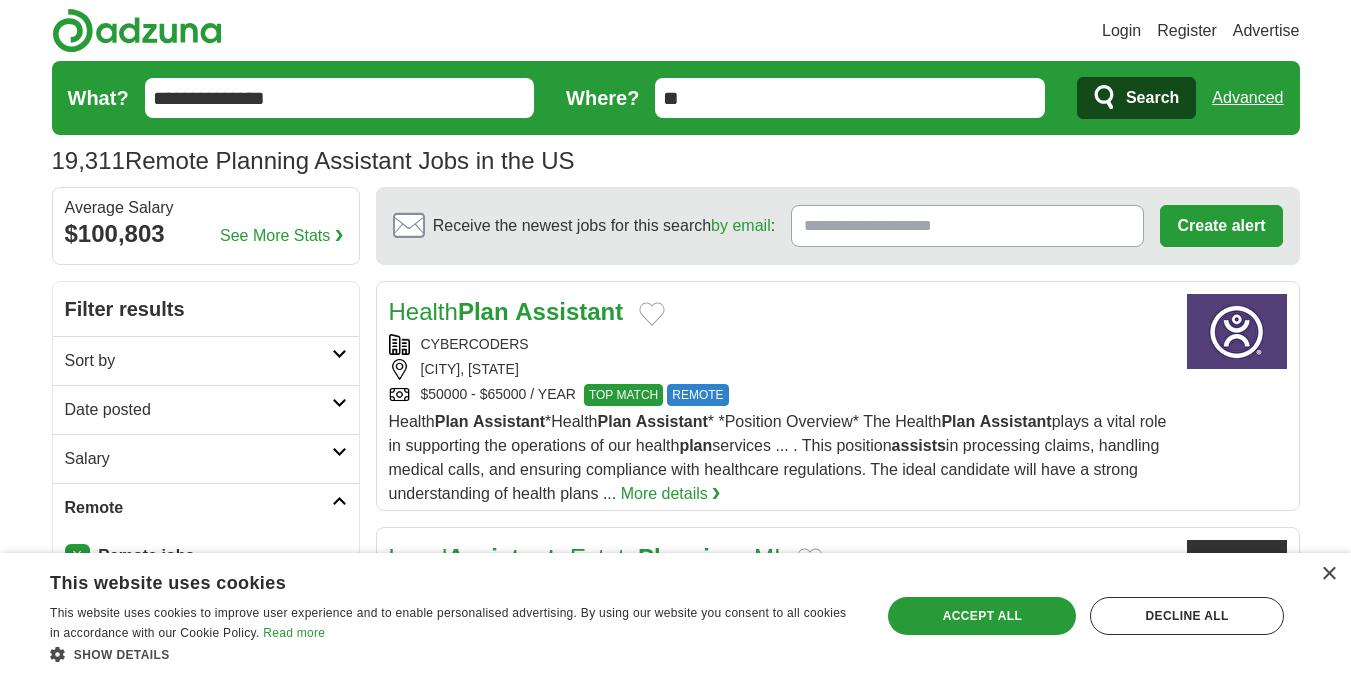 click on "Search" at bounding box center (1152, 98) 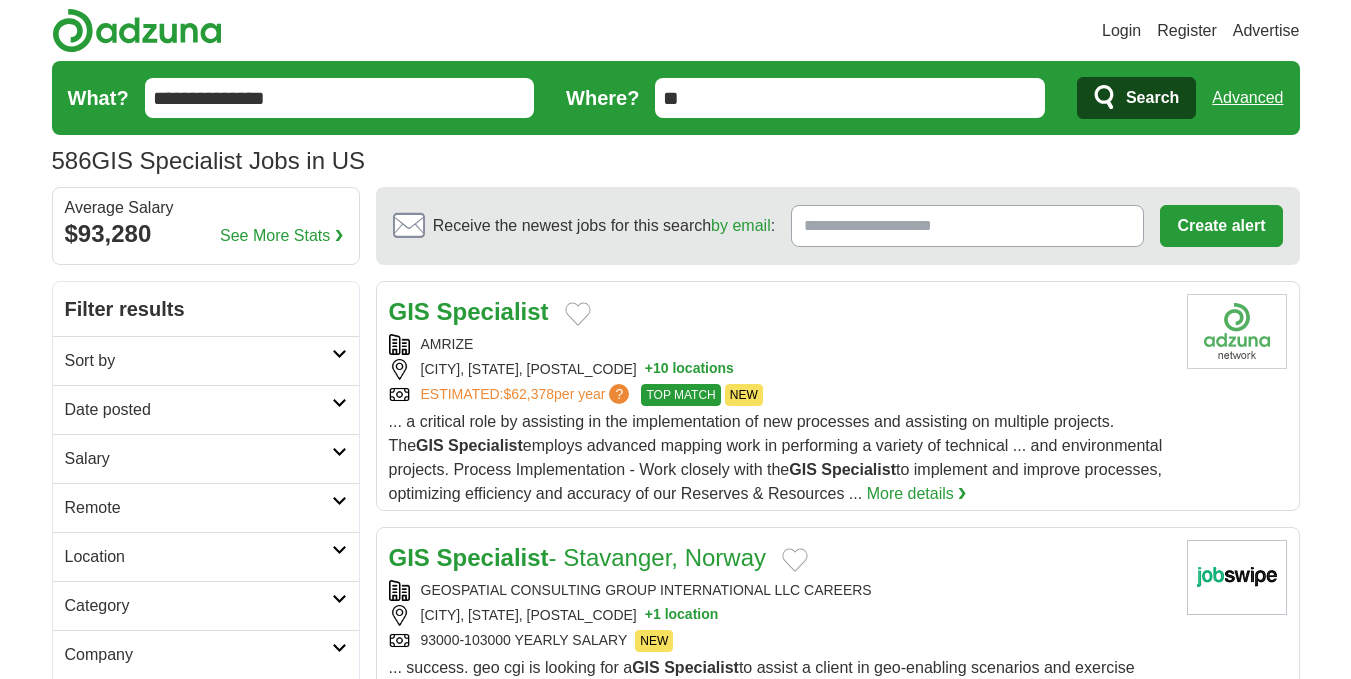scroll, scrollTop: 100, scrollLeft: 0, axis: vertical 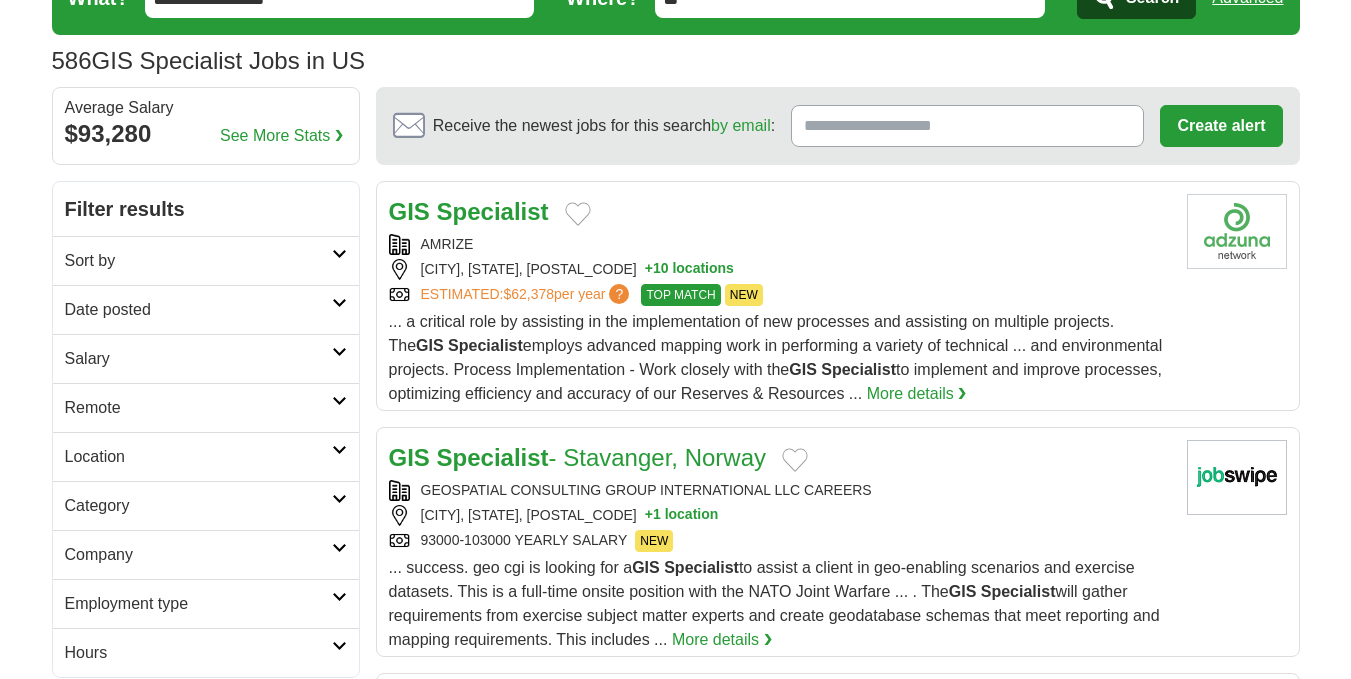 click on "Location" at bounding box center (198, 457) 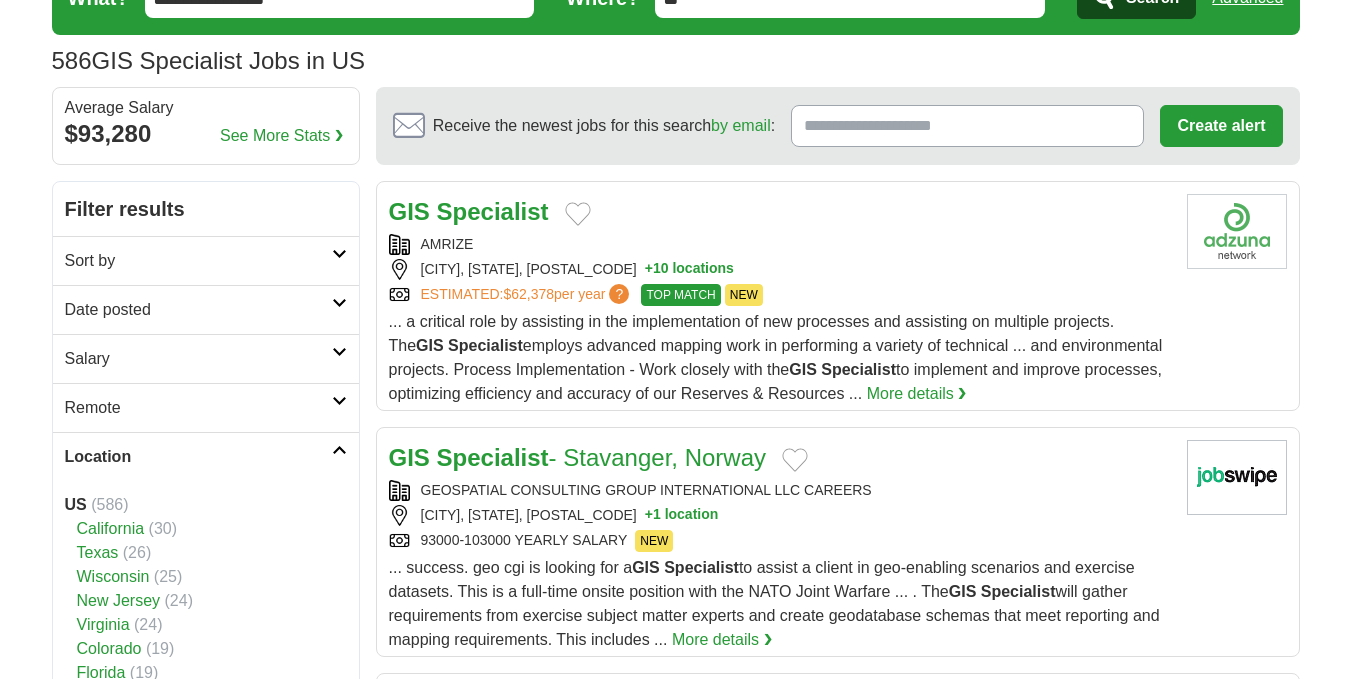 click on "Remote" at bounding box center (198, 408) 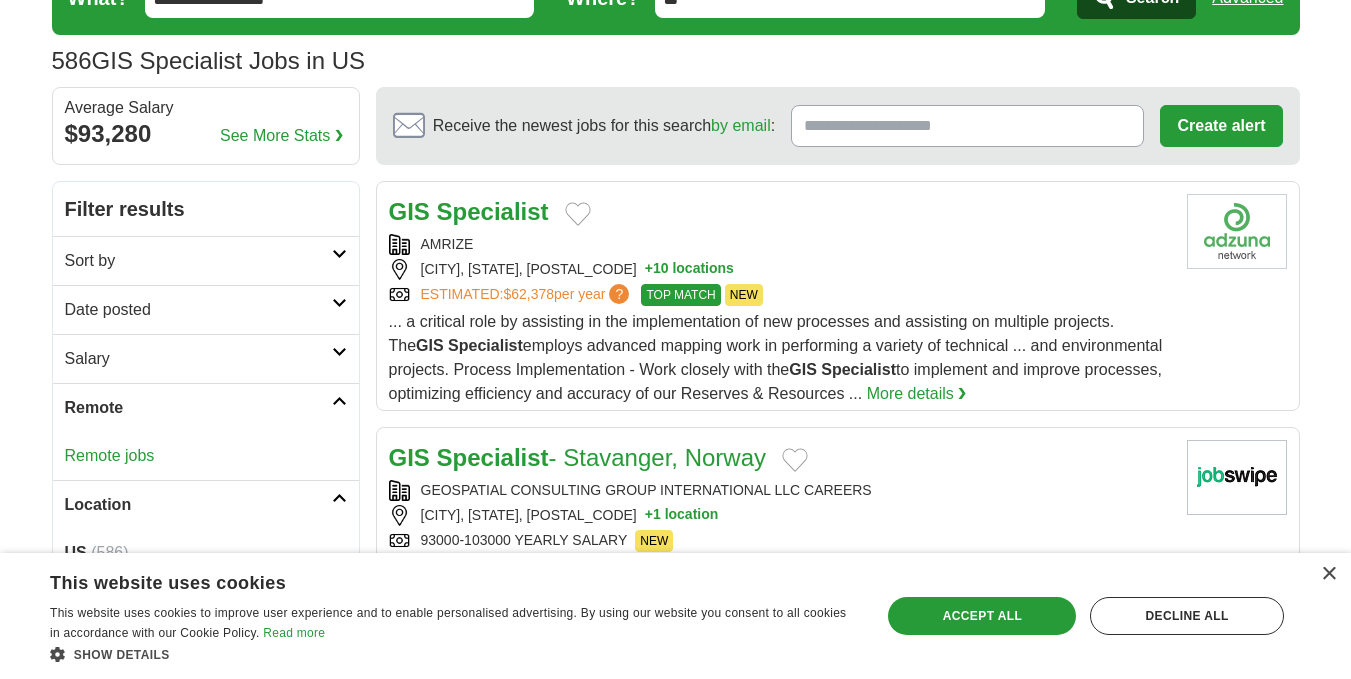 click on "Remote jobs" at bounding box center (110, 455) 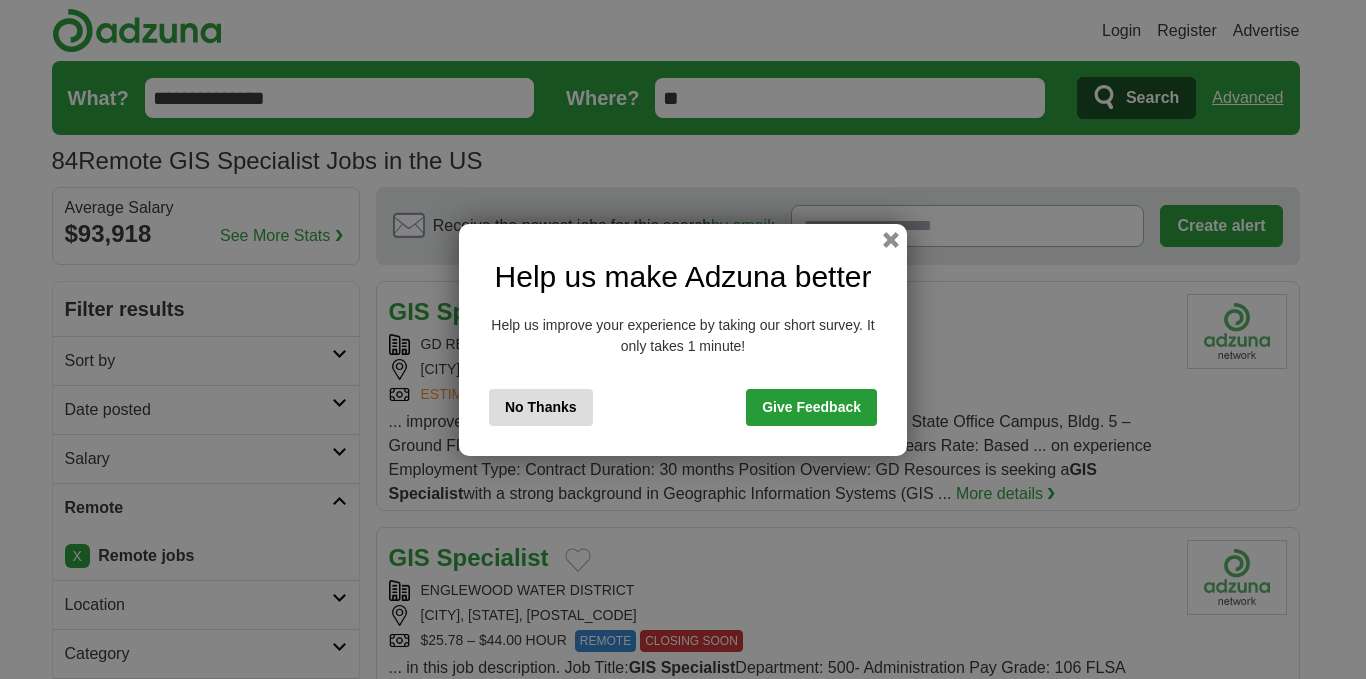 scroll, scrollTop: 0, scrollLeft: 0, axis: both 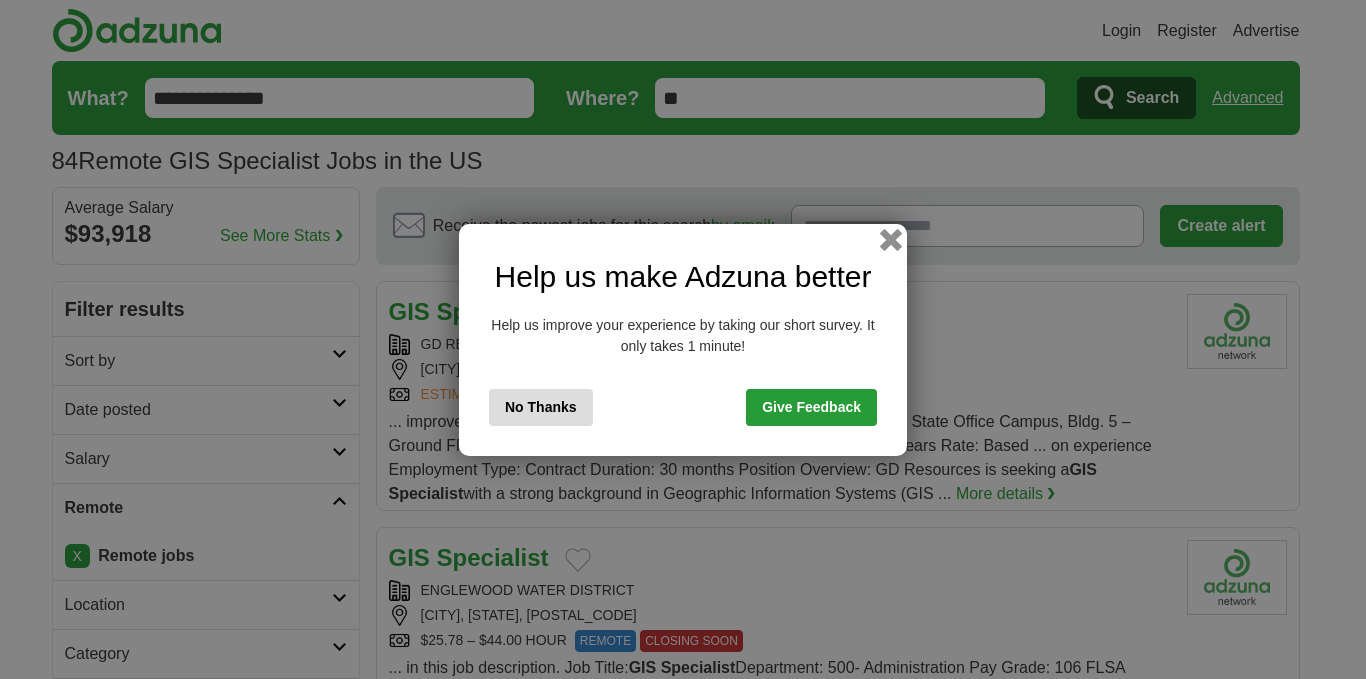 click at bounding box center (891, 239) 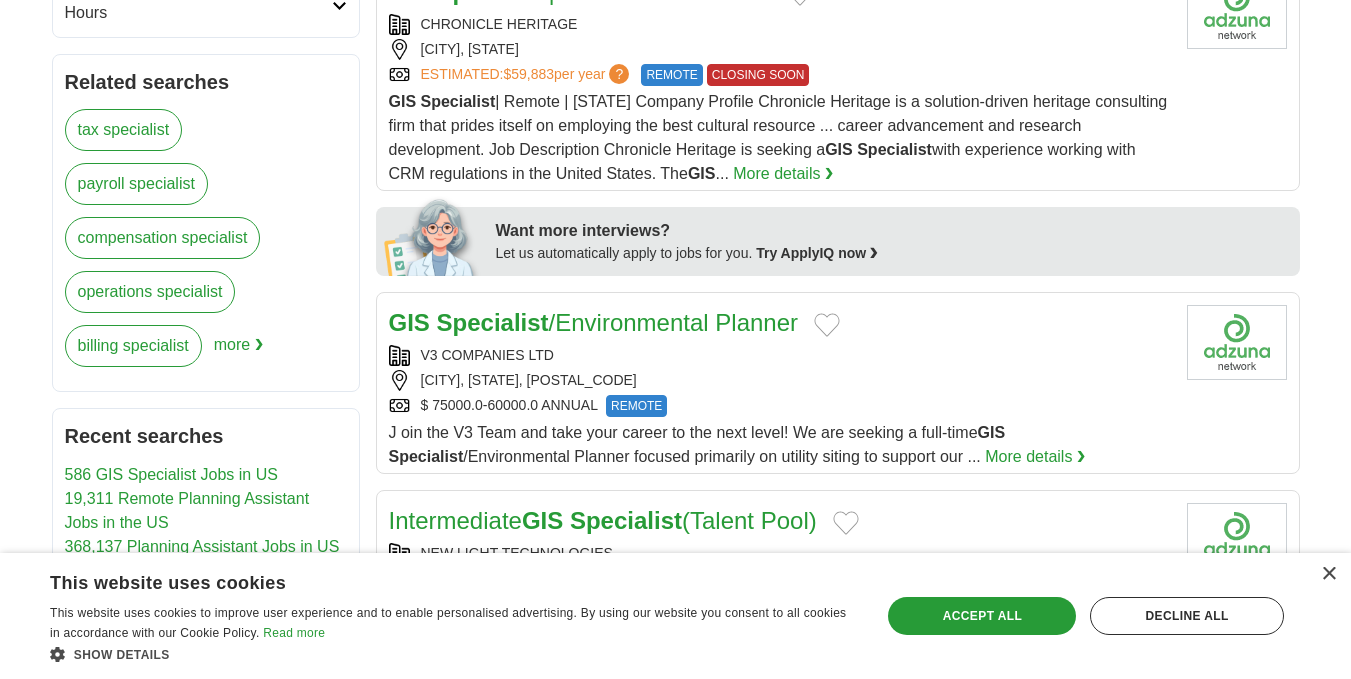 scroll, scrollTop: 800, scrollLeft: 0, axis: vertical 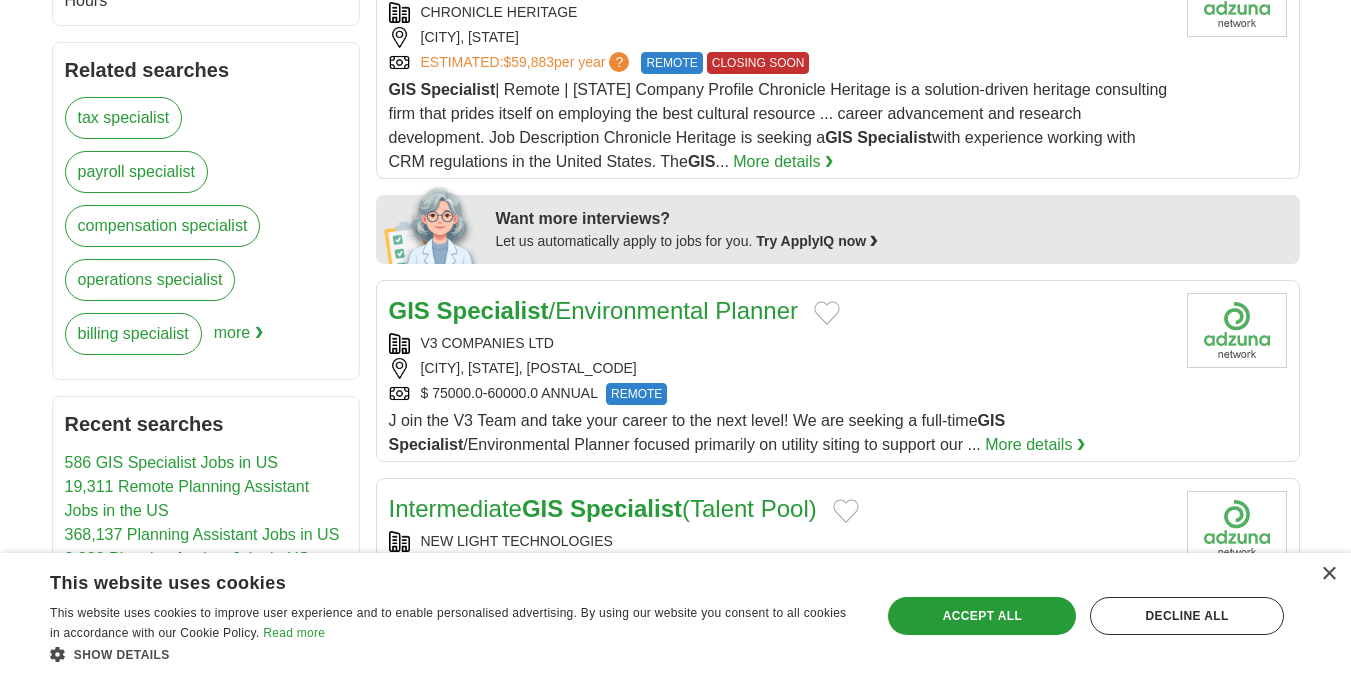 click on "V3 COMPANIES LTD
[CITY], [STATE], [POSTAL_CODE]
$ 75000.0-60000.0 ANNUAL
REMOTE" at bounding box center [780, 369] 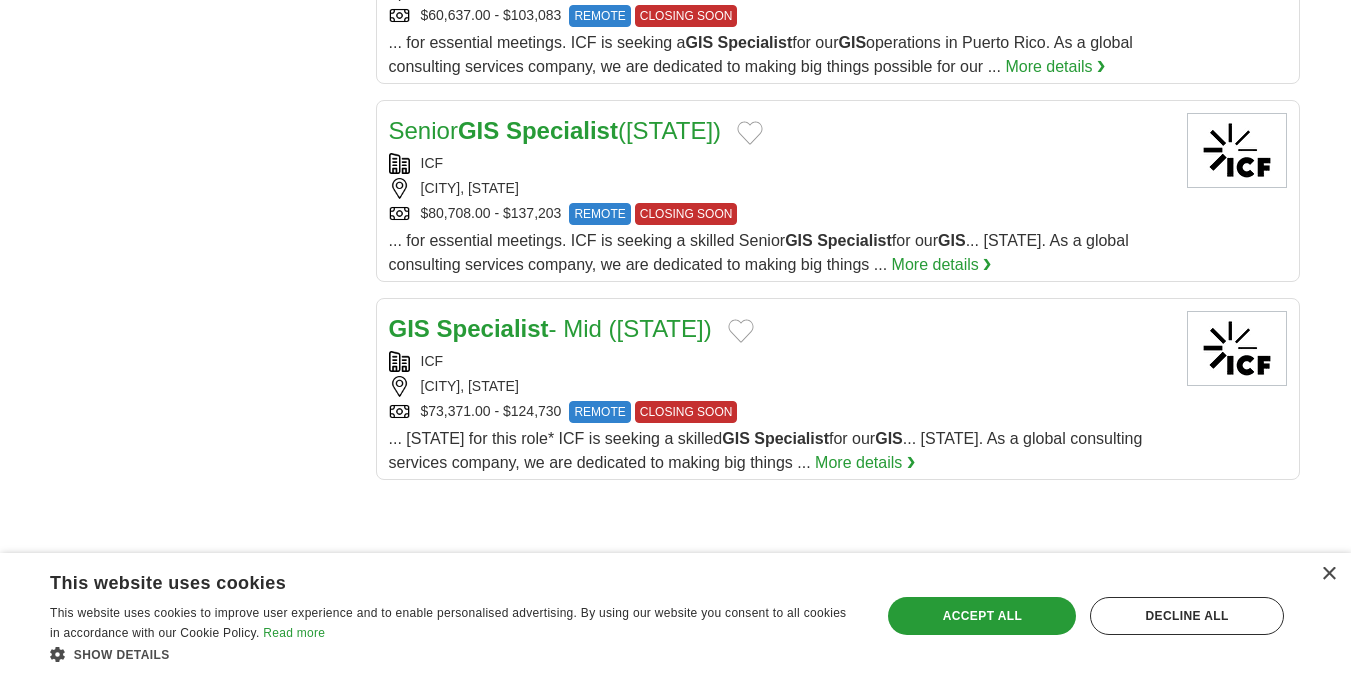 scroll, scrollTop: 2000, scrollLeft: 0, axis: vertical 